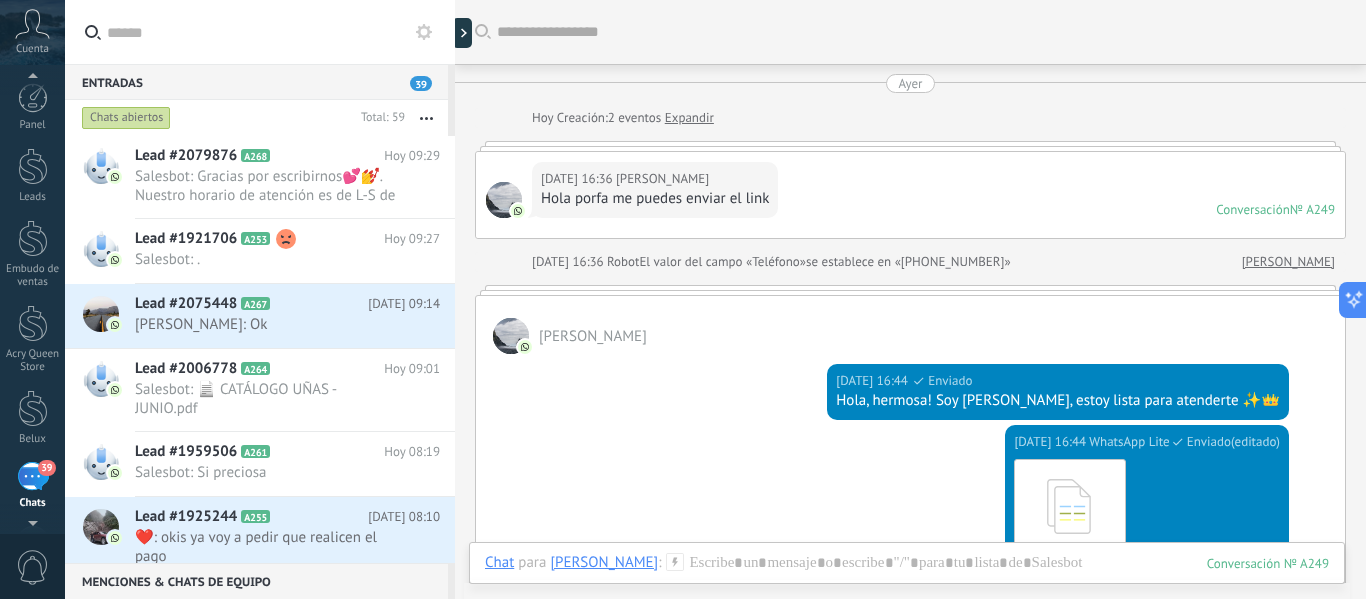 scroll, scrollTop: 0, scrollLeft: 0, axis: both 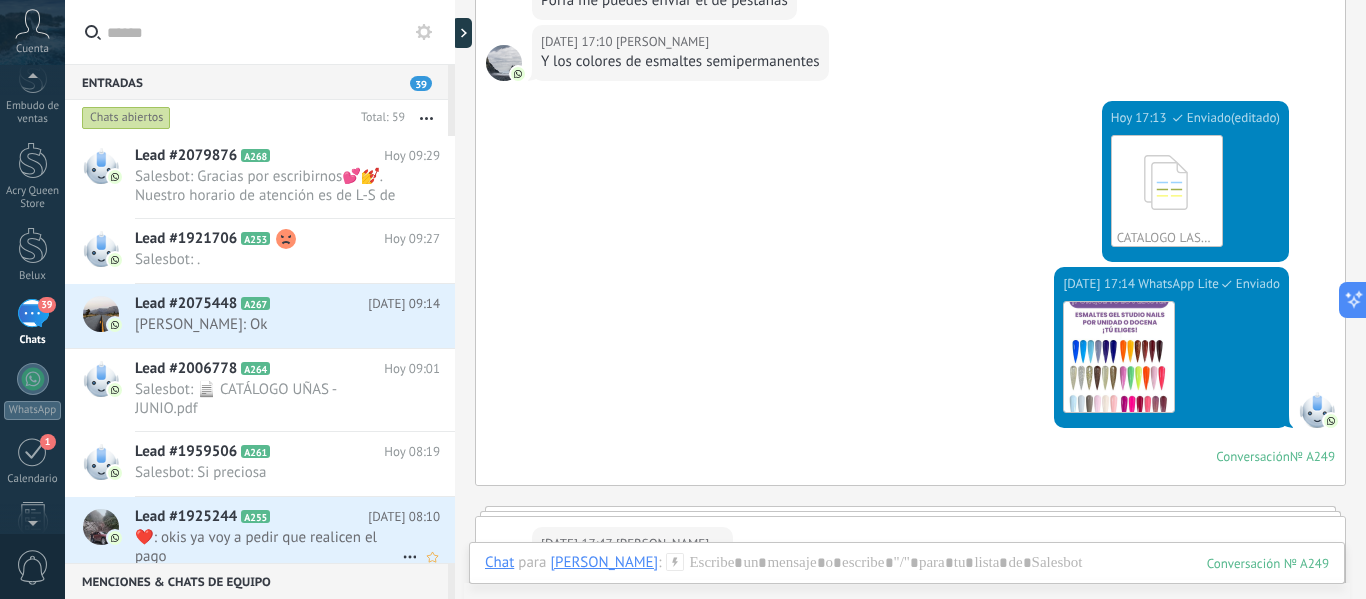 click on "❤️: okis ya voy a pedir que realicen el pago" at bounding box center [268, 547] 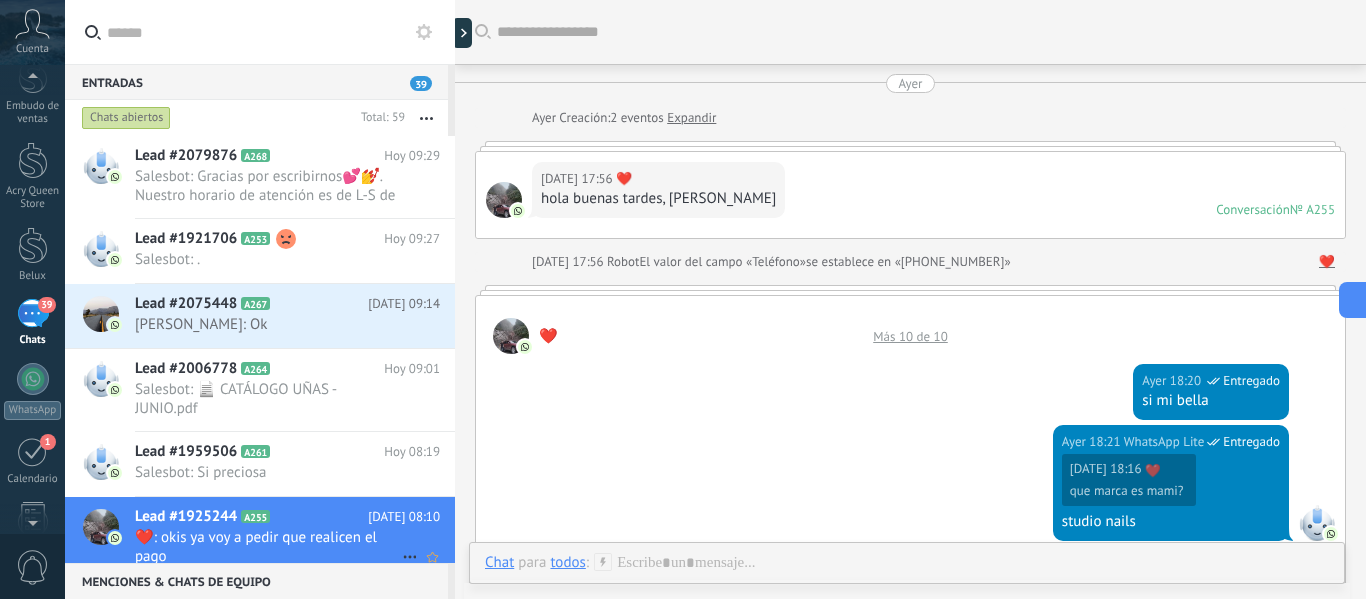 scroll, scrollTop: 2163, scrollLeft: 0, axis: vertical 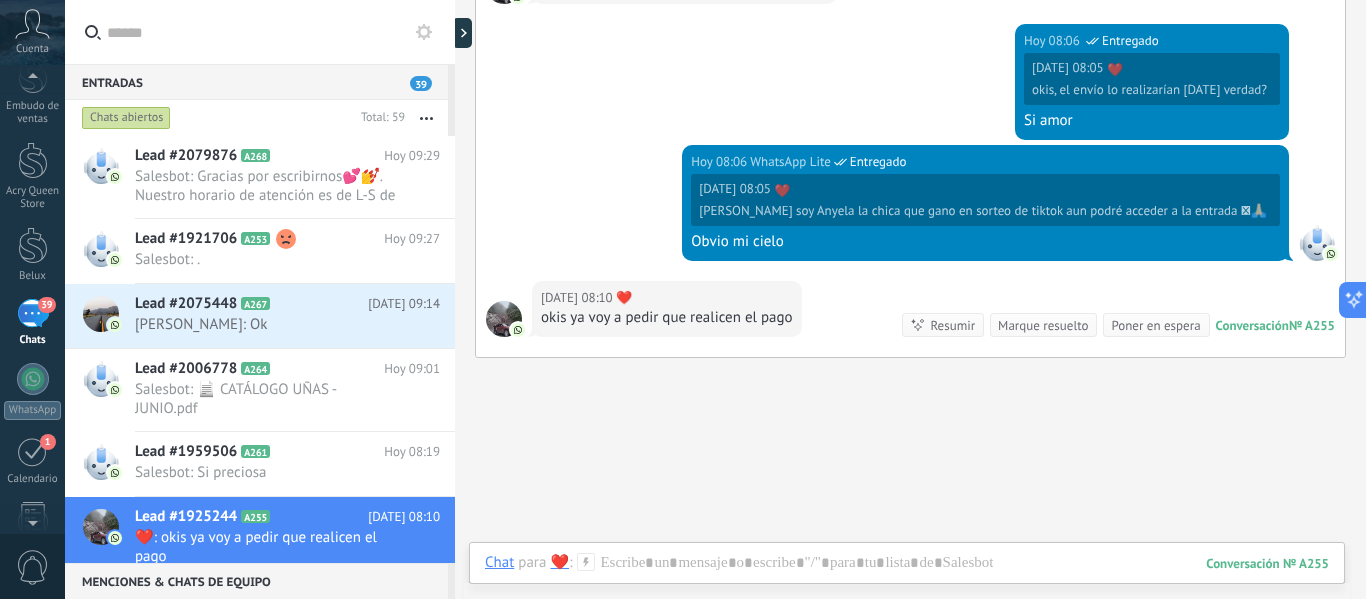 click on "[DATE] 08:06 WhatsApp Lite  Entregado [DATE] 08:05 ❤️  [PERSON_NAME] soy Anyela la chica que gano en sorteo de tiktok aun podré acceder a la entrada 🥹🙏🏻 Obvio mi cielo" at bounding box center (910, 213) 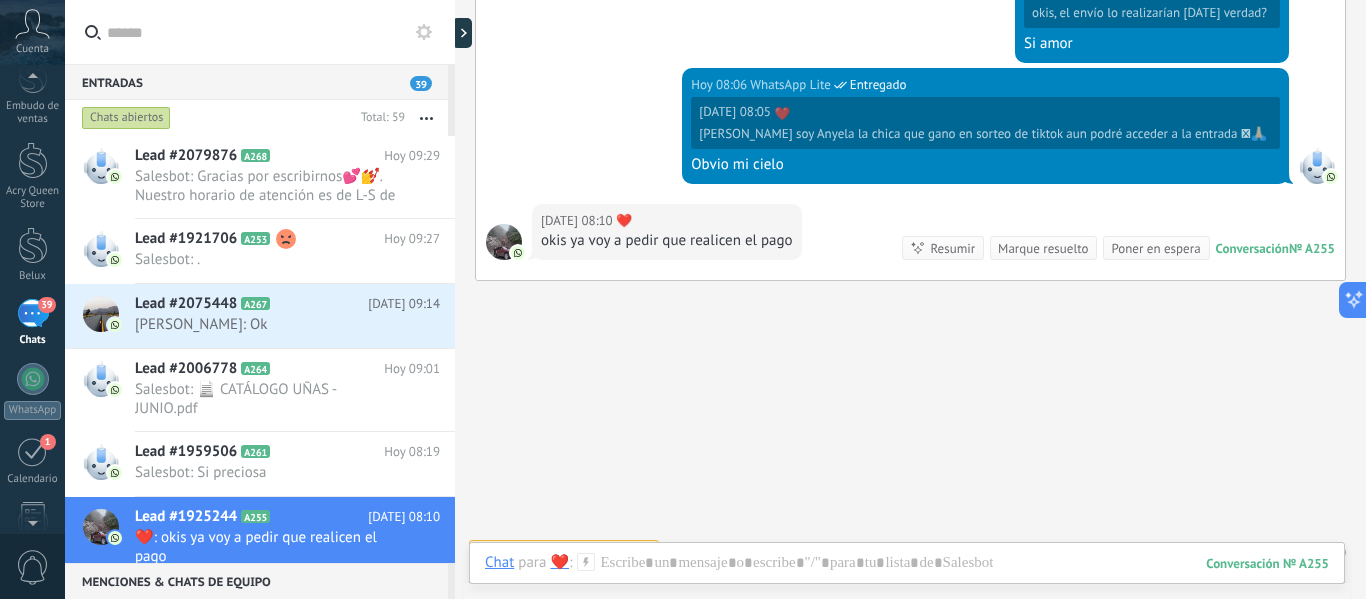 scroll, scrollTop: 2251, scrollLeft: 0, axis: vertical 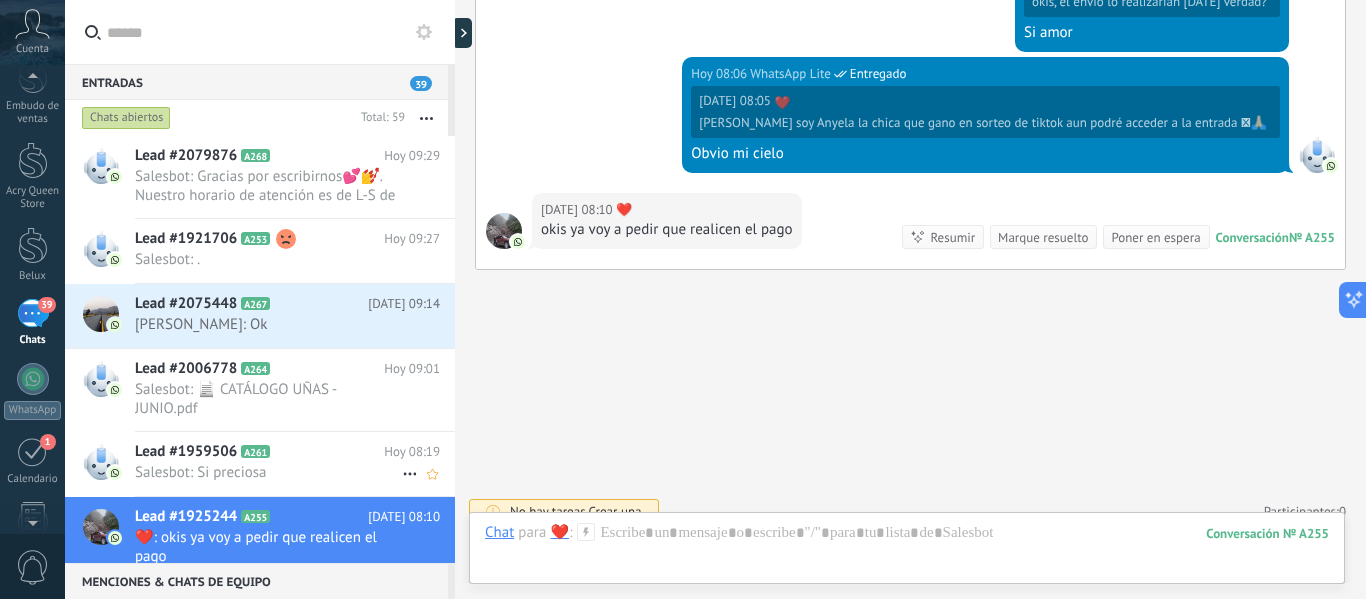 click on "Salesbot: Si preciosa" at bounding box center (268, 472) 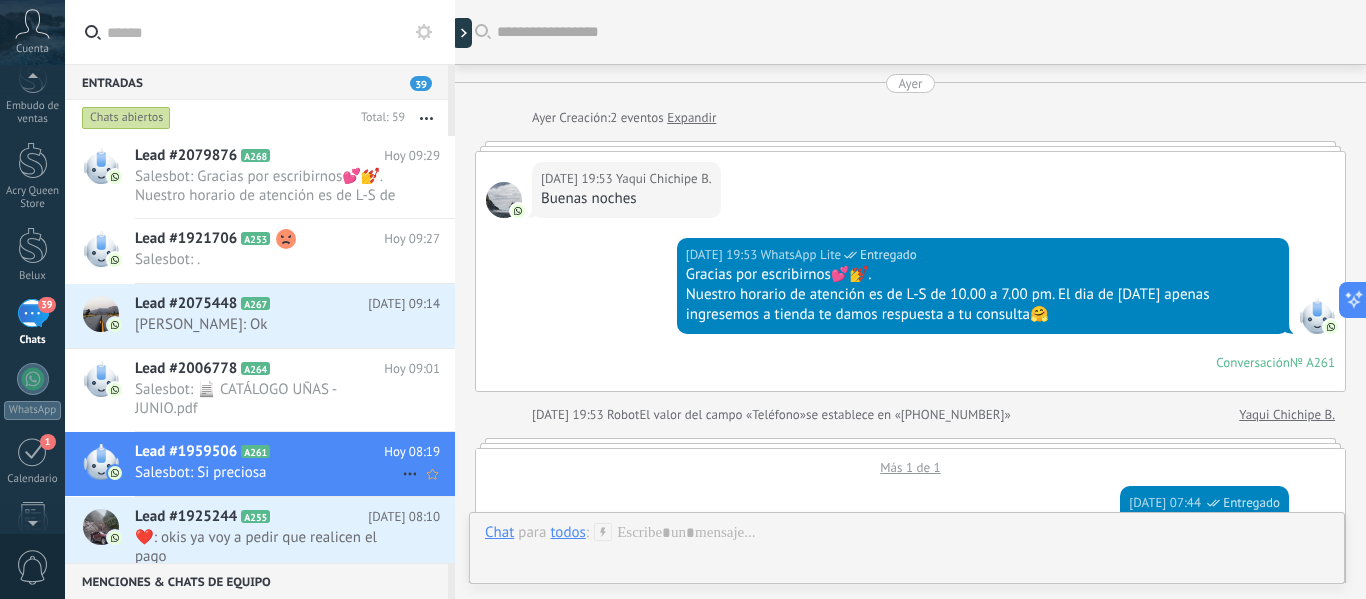 scroll, scrollTop: 1169, scrollLeft: 0, axis: vertical 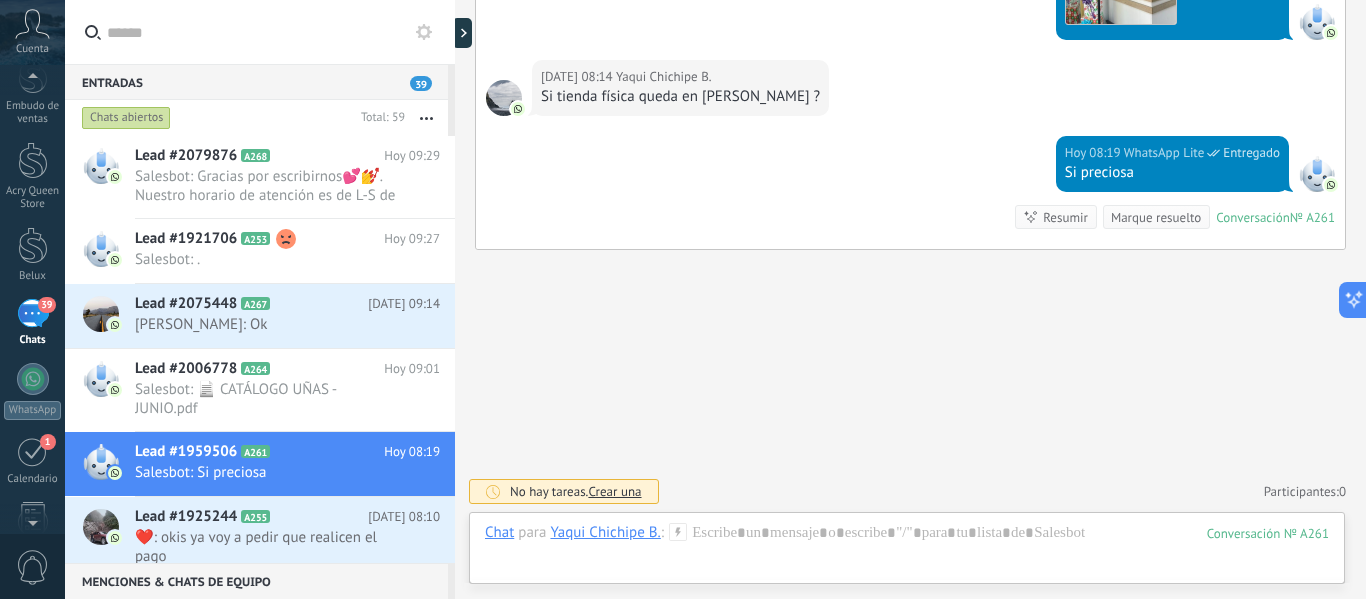 click on "Buscar Carga más [DATE] [DATE] Creación:  2  eventos   Expandir [DATE] 19:53 Yaqui Chichipe B.  Buenas noches [DATE] 19:53 WhatsApp Lite  Entregado Gracias por escribirnos💕💅. Nuestro horario de atención es de L-S de 10.00 a 7.00 pm. El dia de [DATE] apenas ingresemos a tienda te damos respuesta a tu consulta🤗 Conversación  № A261 Conversación № A261 [DATE] 19:53 Robot  El valor del campo «Teléfono»  se establece en «[PHONE_NUMBER]» Yaqui Chichipe B. Más 1 de 1 [DATE] 07:44 WhatsApp Lite  Entregado Hola mi bella si [DATE] 07:44 WhatsApp Lite  Entregado De manicurista o de lashista? [DATE] 07:54 Yaqui Chichipe B.  Hola, de lashista [DATE] 07:56 WhatsApp Lite  Entregado Si mi [PERSON_NAME][DATE] 07:56 WhatsApp Lite  Entregado 320 soles [DATE] 07:58 WhatsApp Lite  Entregado 'albumMessage' is not yet supported. Use your device to view this message. [DATE] 07:58 WhatsApp Lite  Entregado Descargar [DATE] 07:58 WhatsApp Lite  Entregado Descargar [DATE] 08:14 Yaqui Chichipe B.  Si tienda física queda en [PERSON_NAME] ? 0 0" at bounding box center (910, -285) 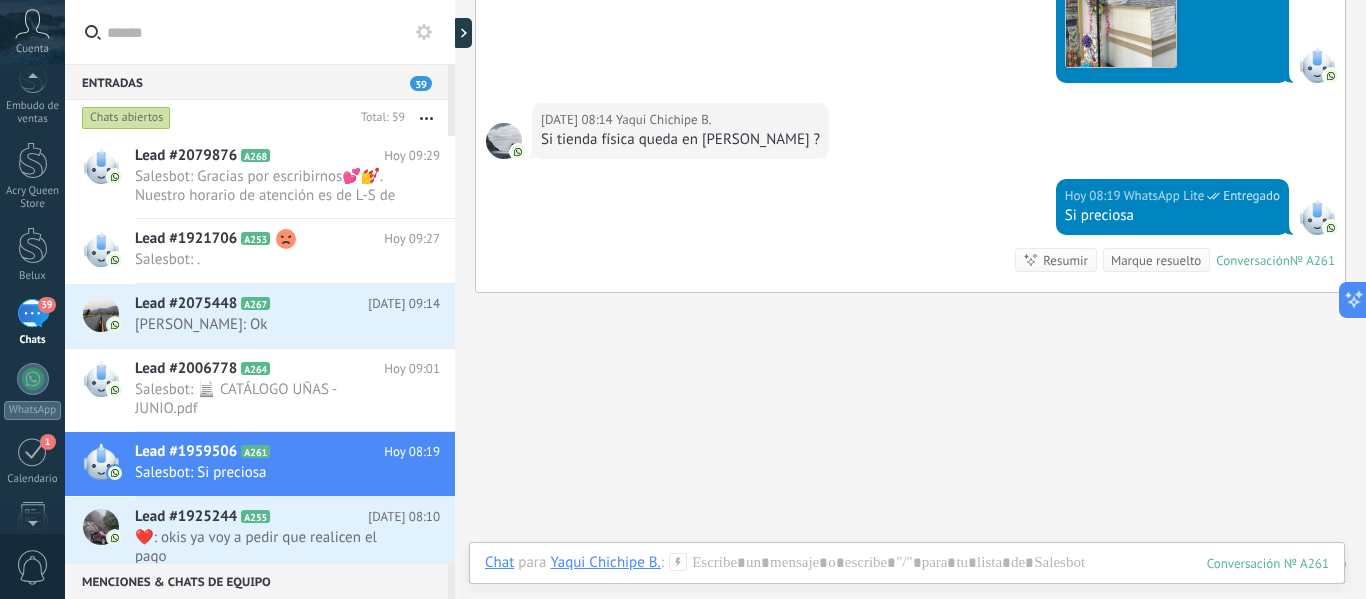 scroll, scrollTop: 1129, scrollLeft: 0, axis: vertical 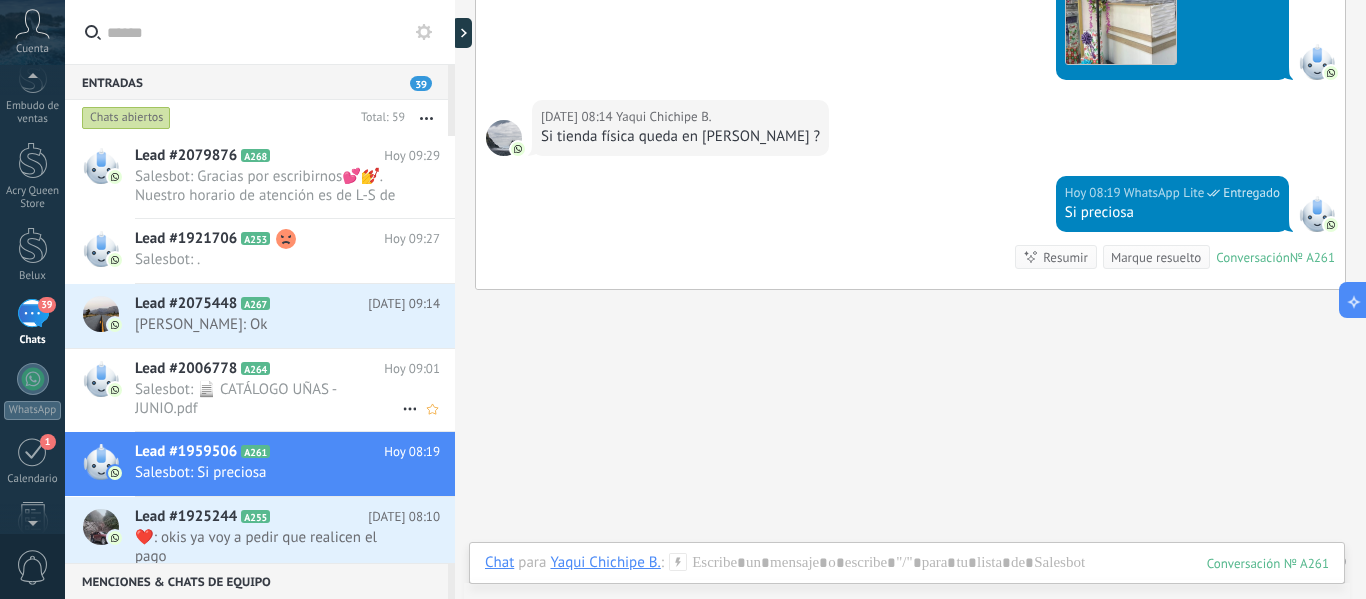 click on "Salesbot: 📄 CATÁLOGO UÑAS - JUNIO.pdf" at bounding box center [268, 399] 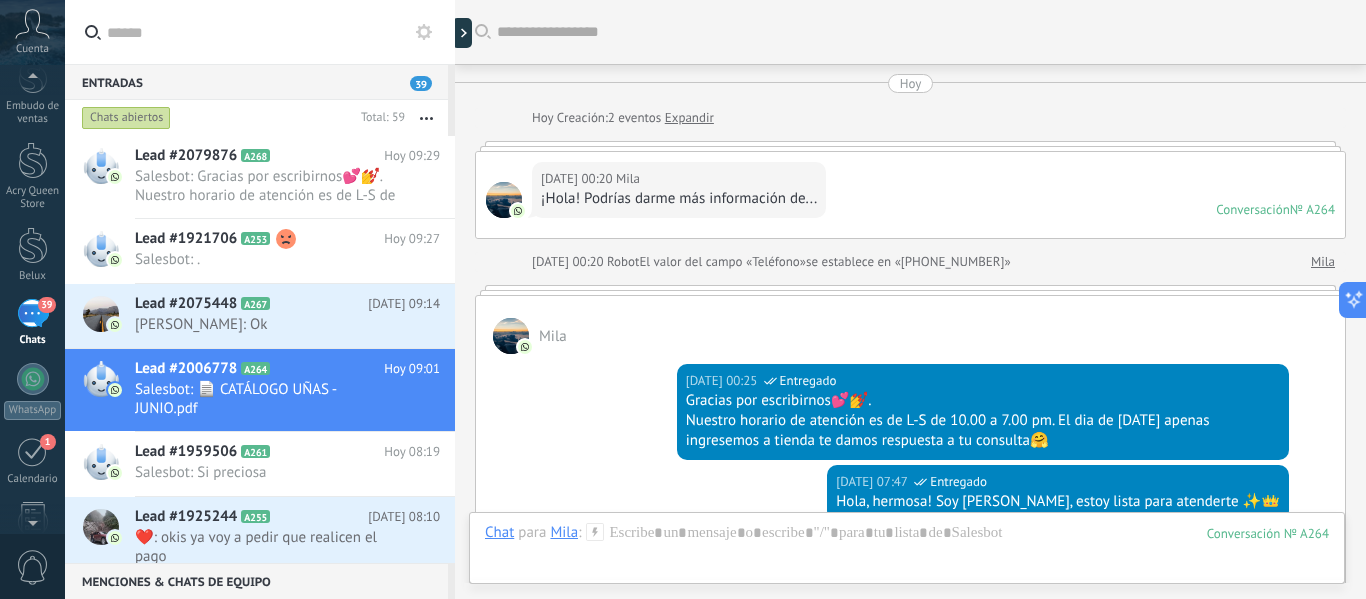 scroll, scrollTop: 868, scrollLeft: 0, axis: vertical 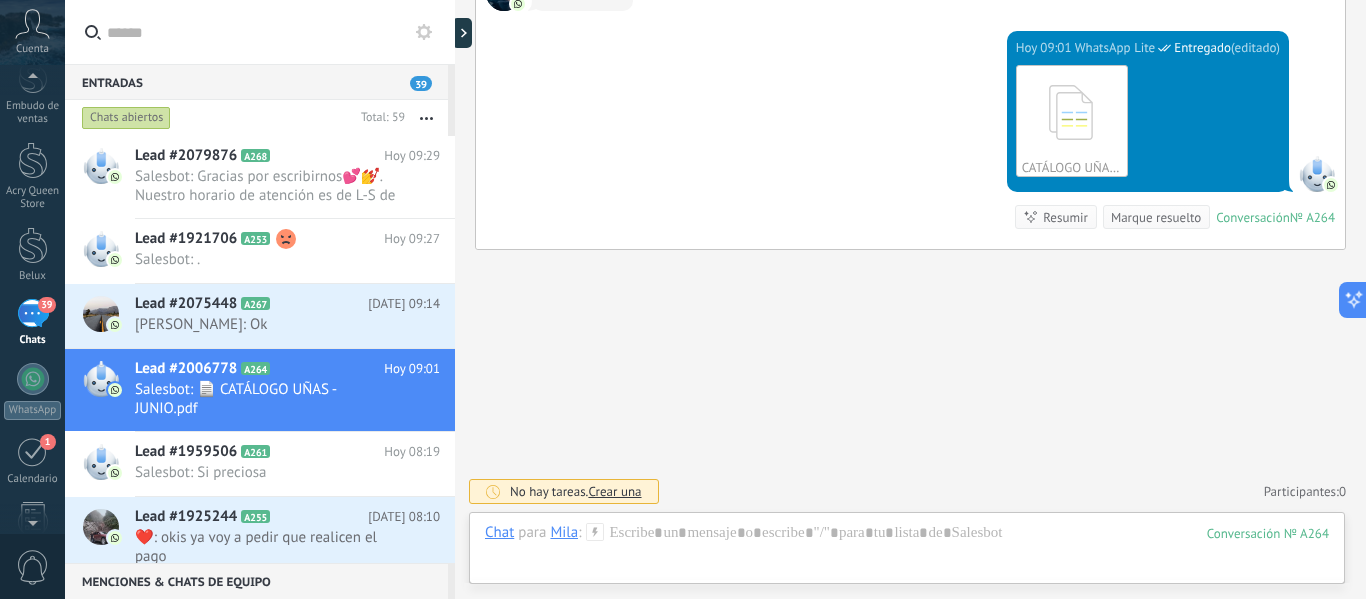 click on "[DATE] 09:01 WhatsApp Lite  Entregado (editado) editado [DATE] 09:01 CATÁLOGO UÑAS - JUNIO.pdf Descargar Conversación  № A264 Conversación № A264 Resumir Resumir Marque resuelto" at bounding box center [910, 140] 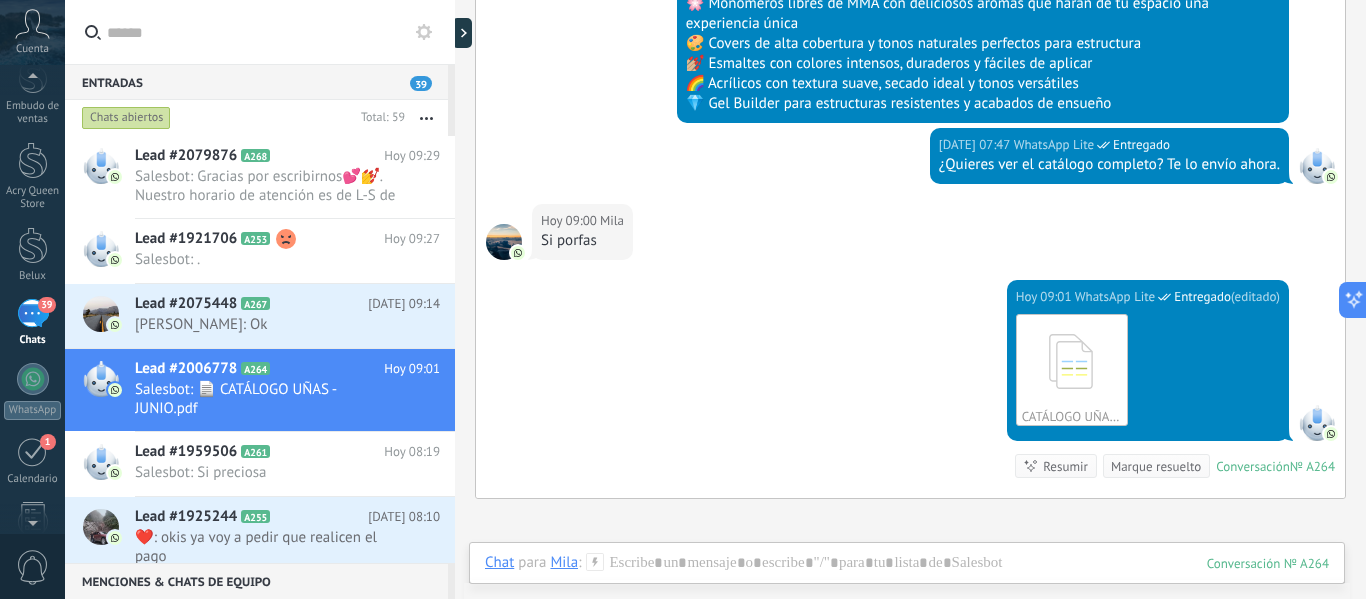 scroll, scrollTop: 828, scrollLeft: 0, axis: vertical 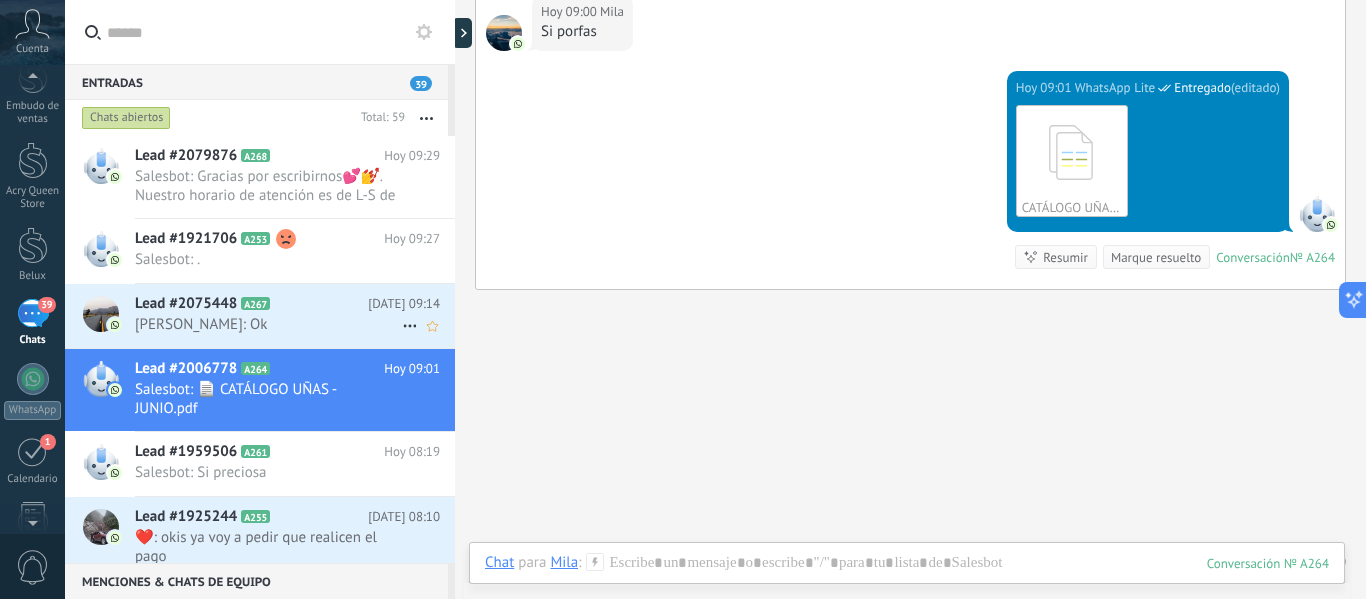 click on "[PERSON_NAME]: Ok" at bounding box center [268, 324] 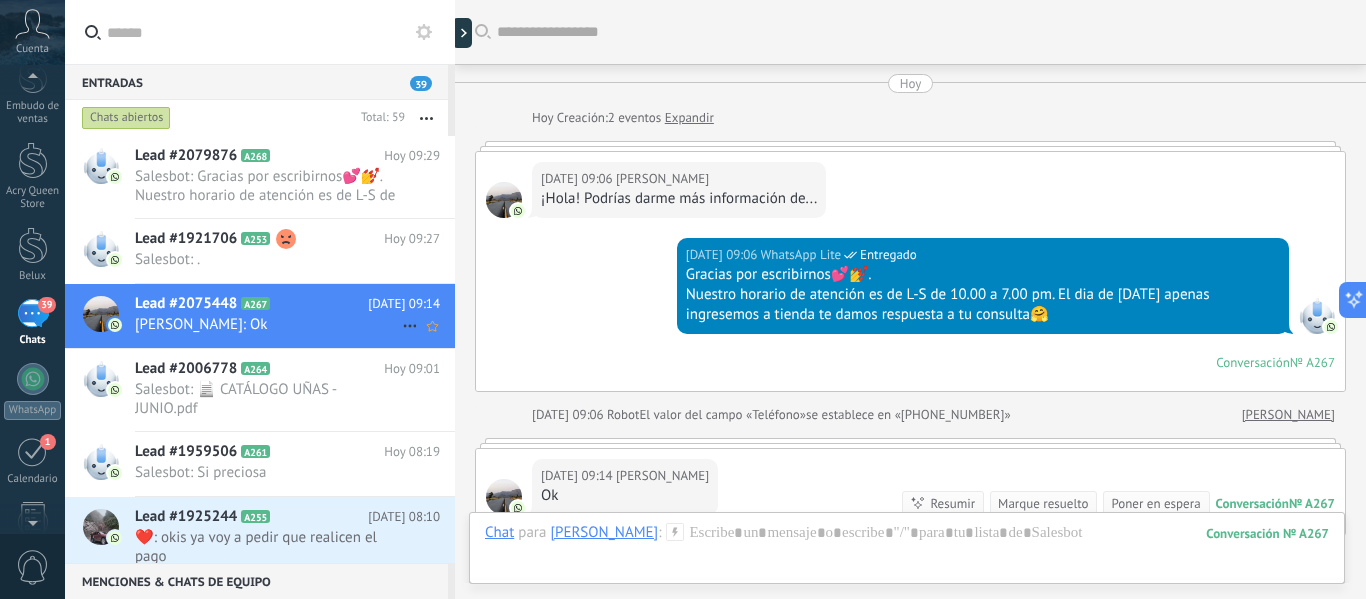 scroll, scrollTop: 286, scrollLeft: 0, axis: vertical 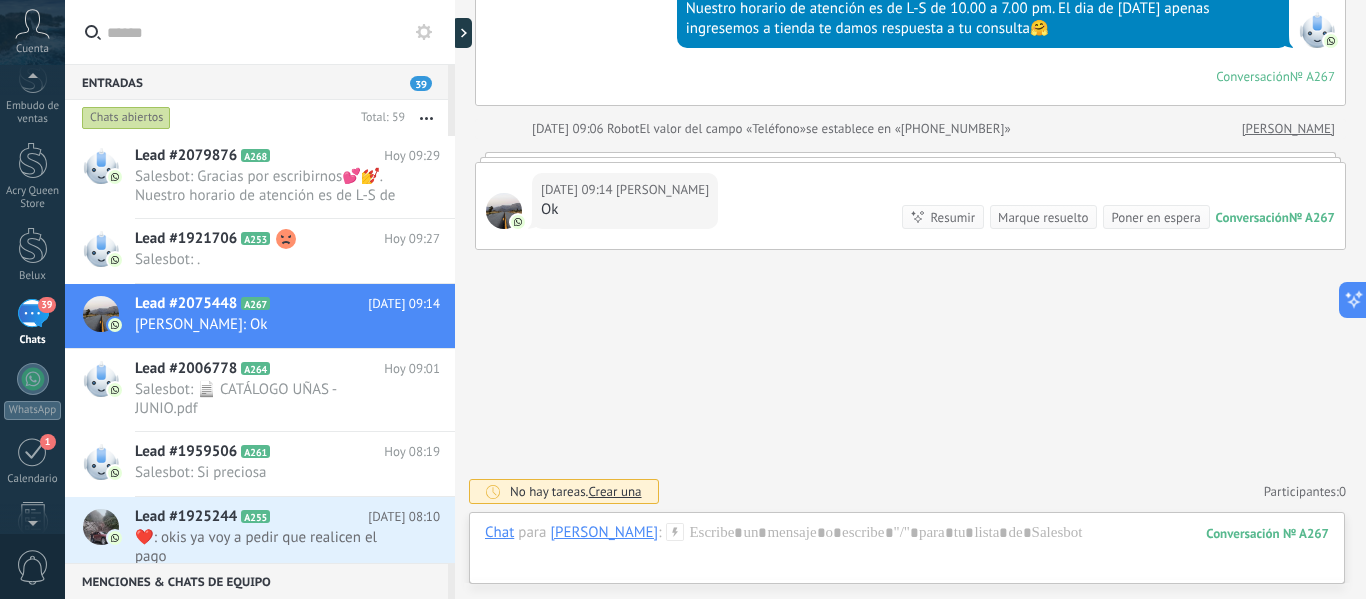 click on "Buscar Carga más [DATE] [DATE] Creación:  2  eventos   Expandir [DATE] 09:06 [PERSON_NAME]  ¡Hola! Podrías darme más información de... [DATE] 09:06 WhatsApp Lite  Entregado Gracias por escribirnos💕💅. Nuestro horario de atención es de L-S de 10.00 a 7.00 pm. El dia de [DATE] apenas ingresemos a tienda te damos respuesta a tu consulta🤗 Conversación  № A267 Conversación № A267 [DATE] 09:06 Robot  El valor del campo «Teléfono»  se establece en «[PHONE_NUMBER]» [PERSON_NAME][DATE] 09:14 [PERSON_NAME]  Ok Conversación  № A267 Conversación № A267 Resumir Resumir Marque resuelto Poner en espera [DATE] 09:14 [PERSON_NAME]: Ok Conversación № A267 No hay tareas.  Crear una Participantes:  0 Agregar usuario Bots:  0" at bounding box center [910, 156] 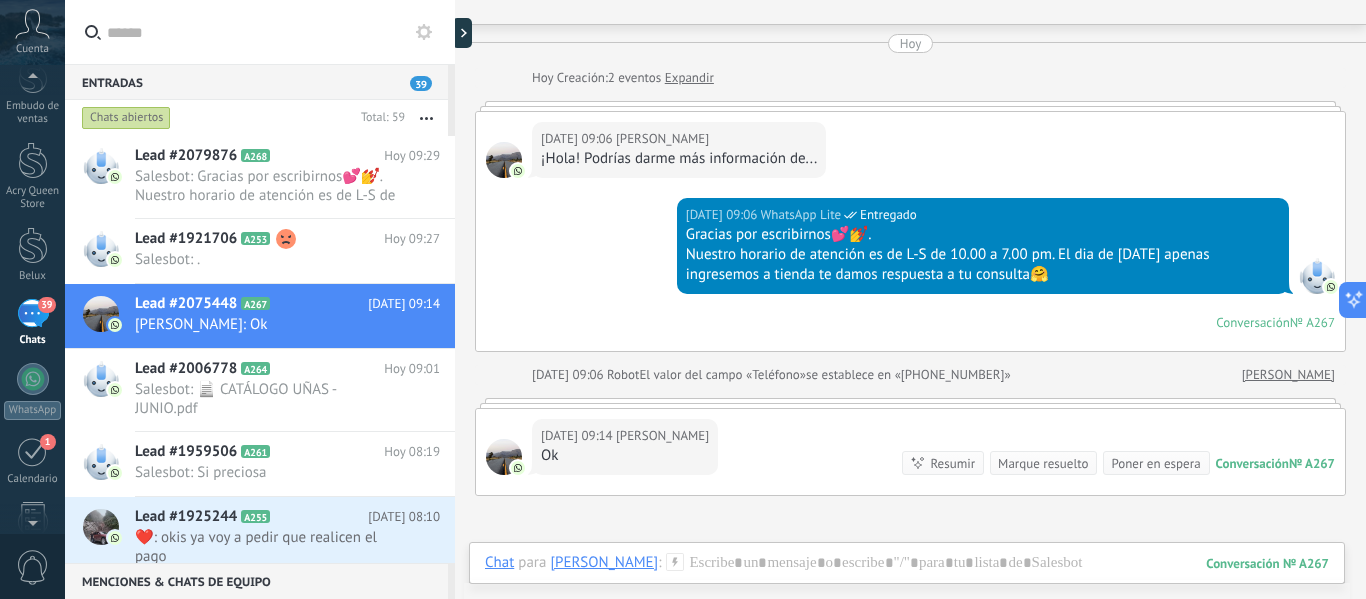 scroll, scrollTop: 80, scrollLeft: 0, axis: vertical 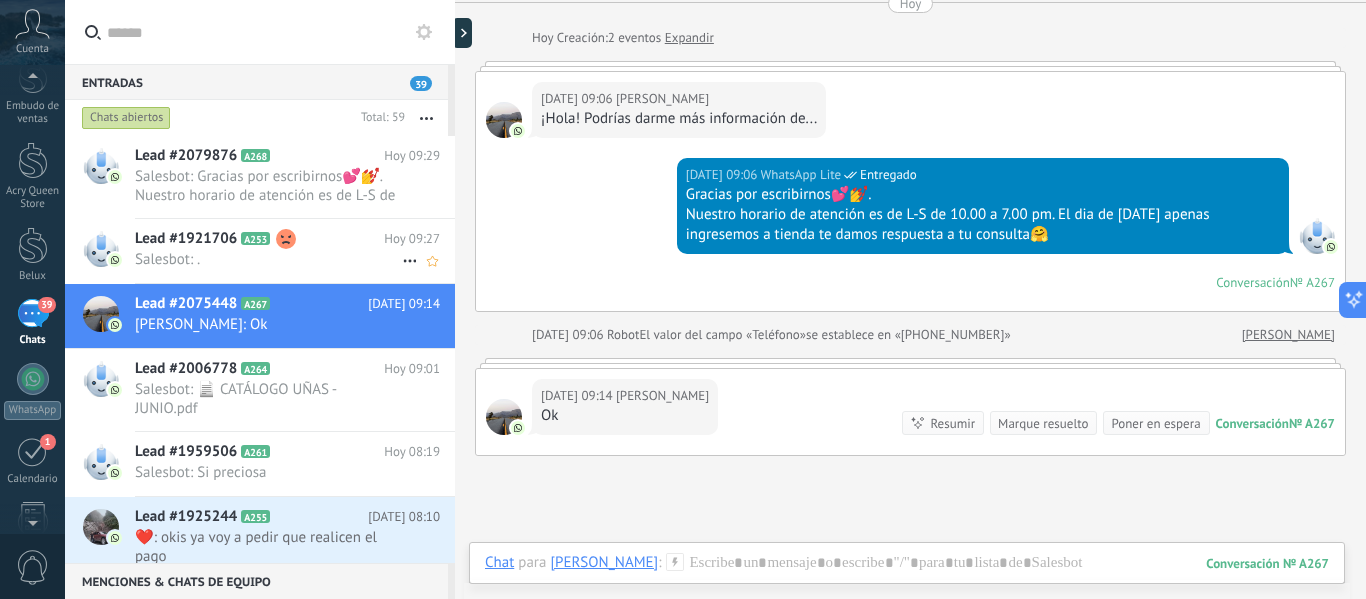 click on "Salesbot: ." at bounding box center [268, 259] 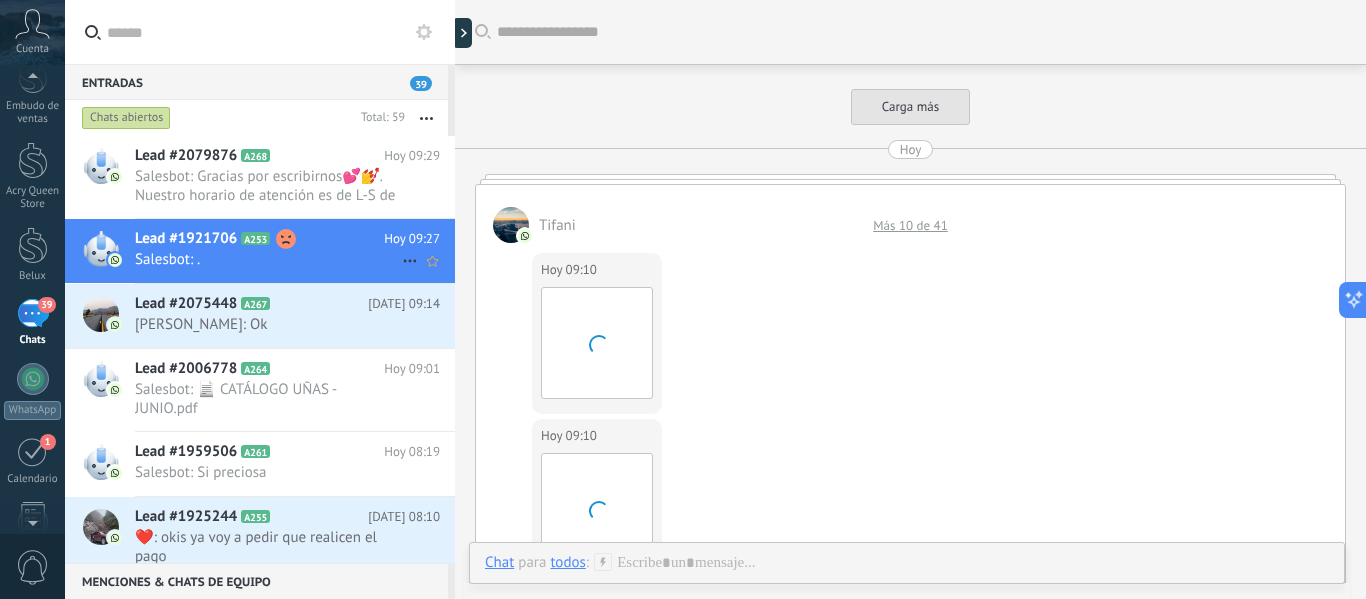 scroll, scrollTop: 1114, scrollLeft: 0, axis: vertical 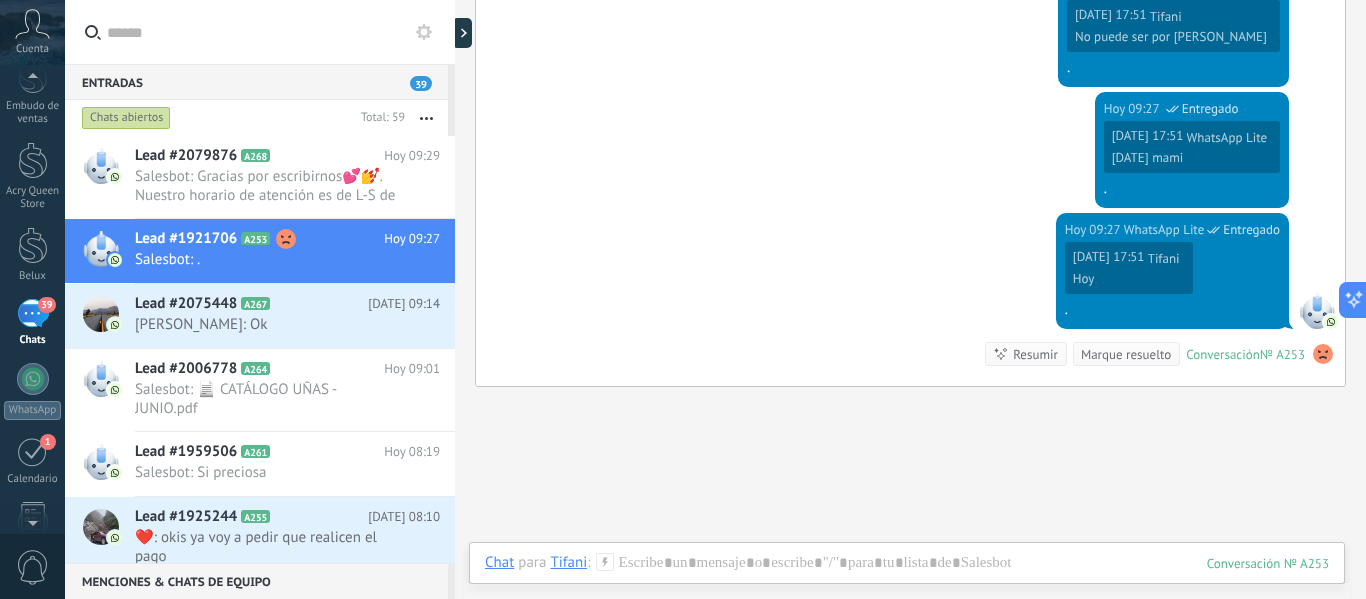 click on "[DATE] 09:27 WhatsApp Lite  Entregado [DATE] 17:51 WhatsApp Lite  [DATE] mami ." at bounding box center [910, 152] 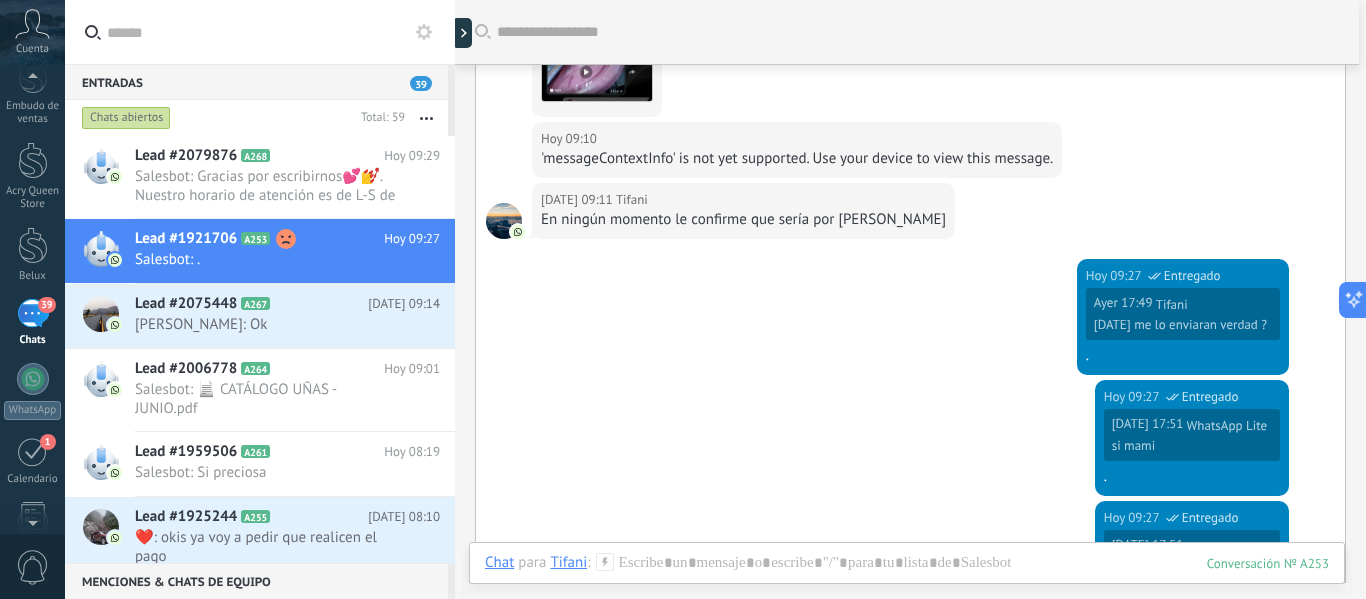 scroll, scrollTop: 434, scrollLeft: 0, axis: vertical 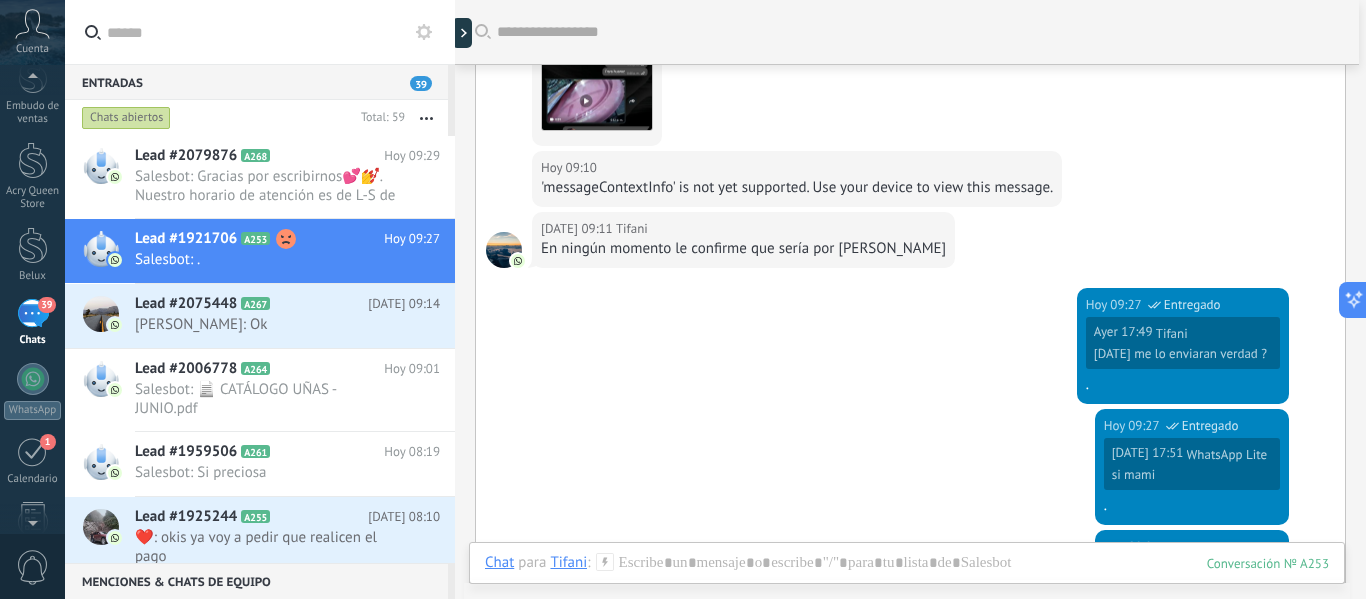 click on "[DATE] 09:10 Tifani  'messageContextInfo' is not yet supported. Use your device to view this message." at bounding box center (910, 181) 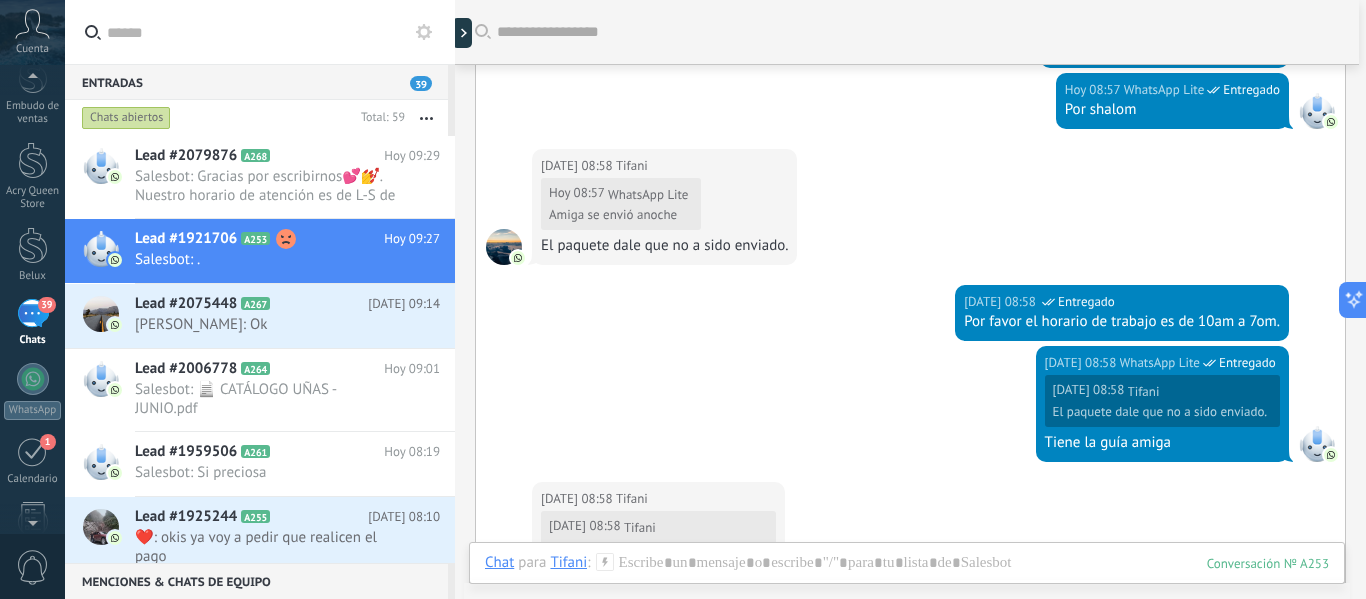 scroll, scrollTop: 1175, scrollLeft: 0, axis: vertical 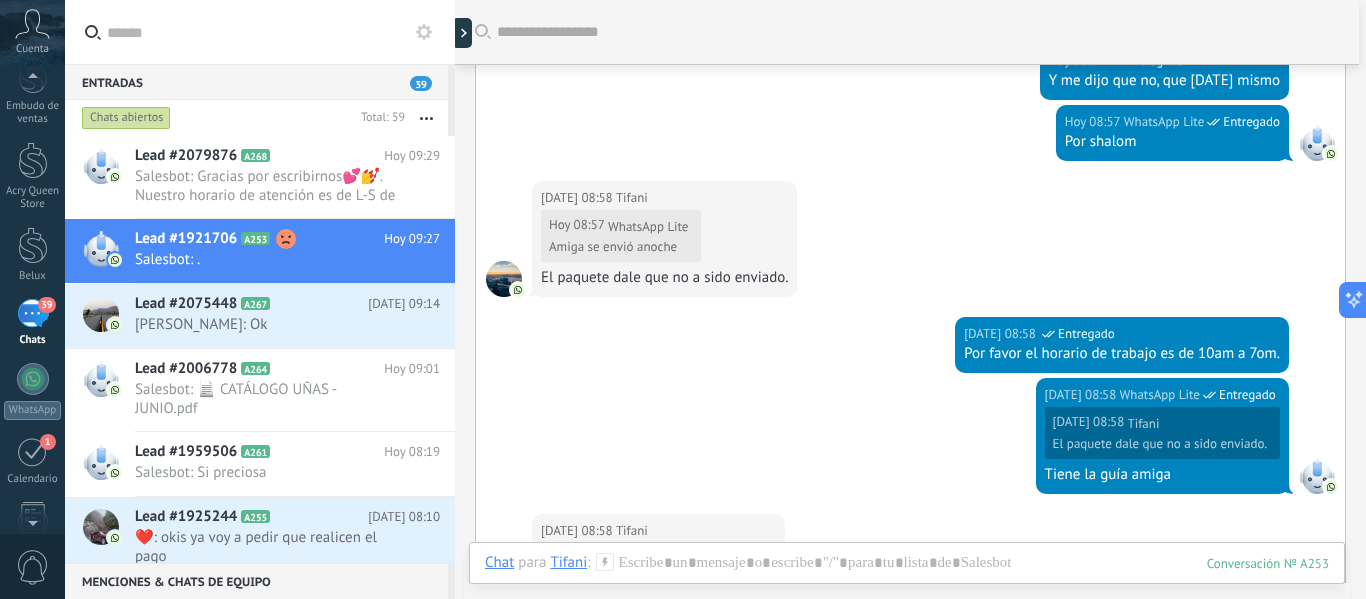 click on "[DATE] 08:58 [PERSON_NAME][DATE] 08:57 WhatsApp Lite  Amiga se envió anoche El paquete dale que no a sido enviado." at bounding box center [910, 249] 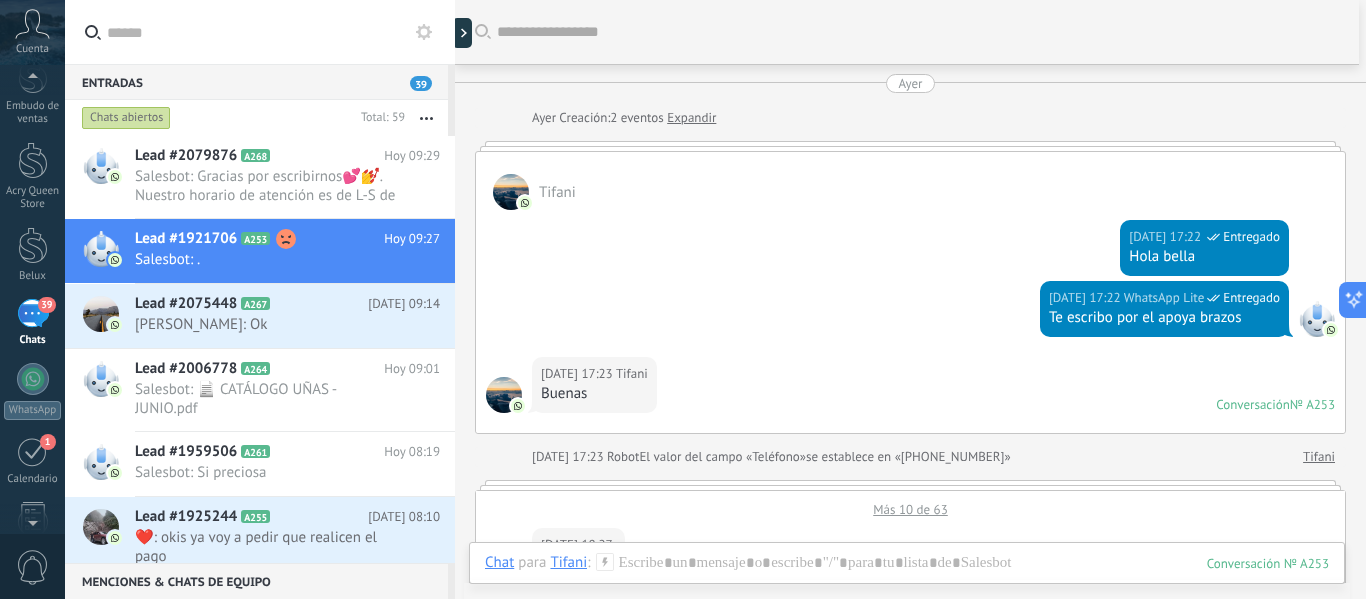 scroll, scrollTop: 40, scrollLeft: 0, axis: vertical 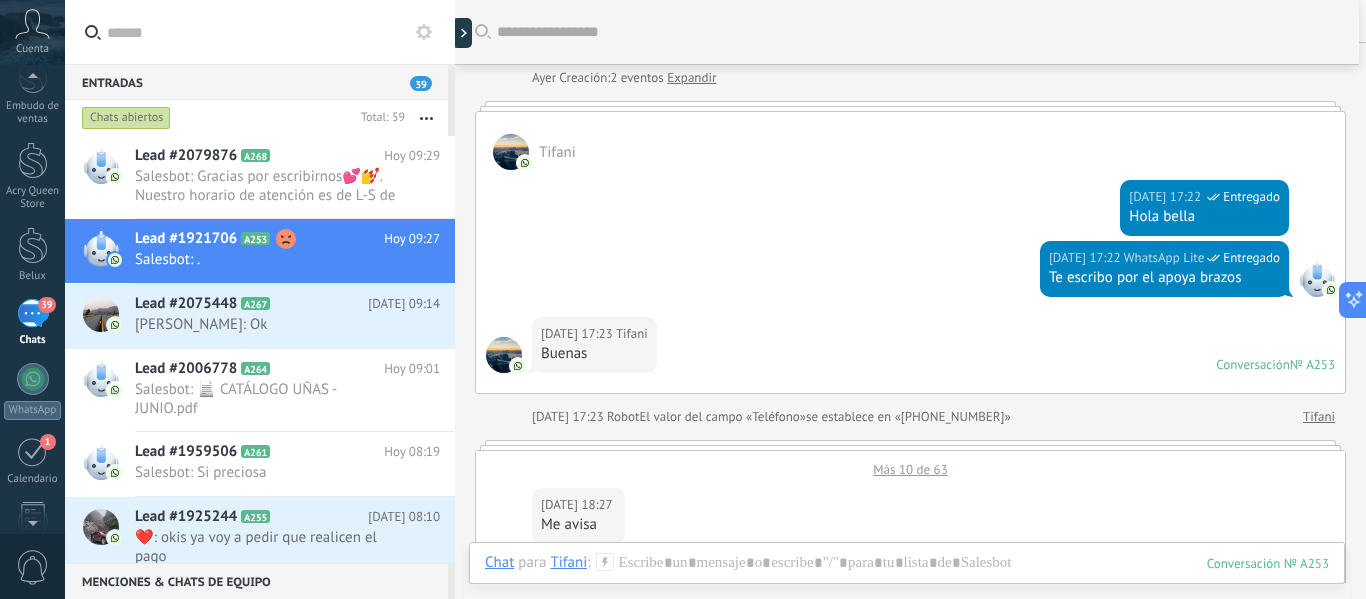 click on "[DATE] 17:22 WhatsApp Lite  Entregado [PERSON_NAME]" at bounding box center (910, 205) 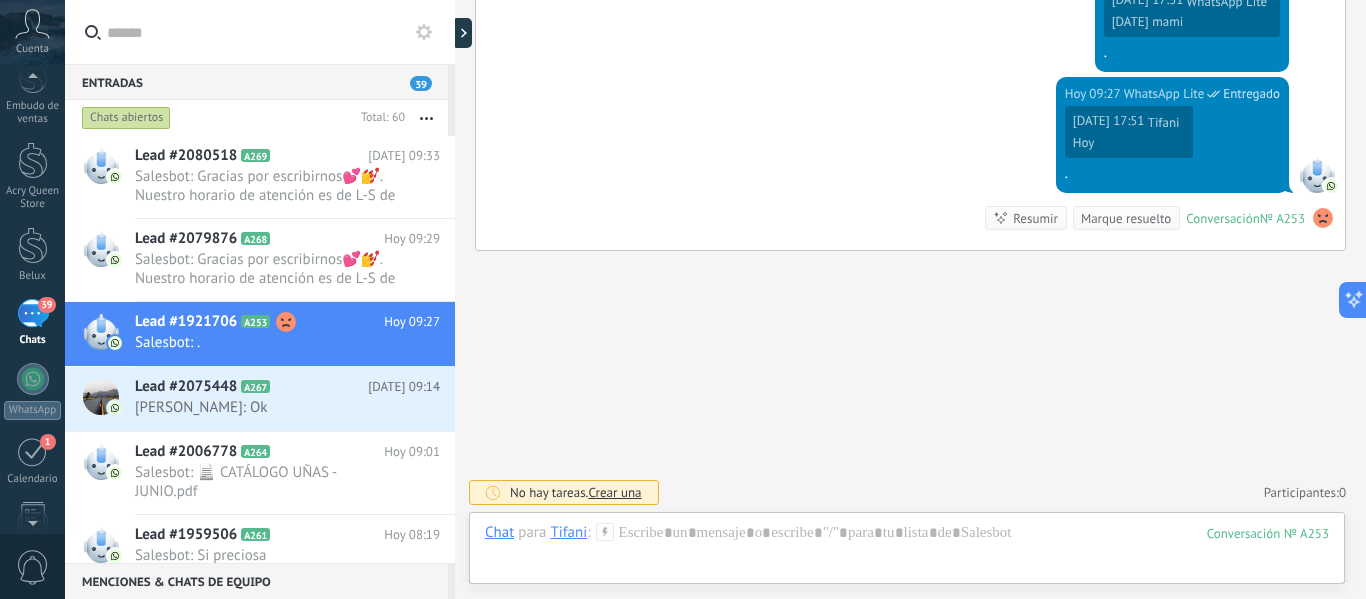 scroll, scrollTop: 3372, scrollLeft: 0, axis: vertical 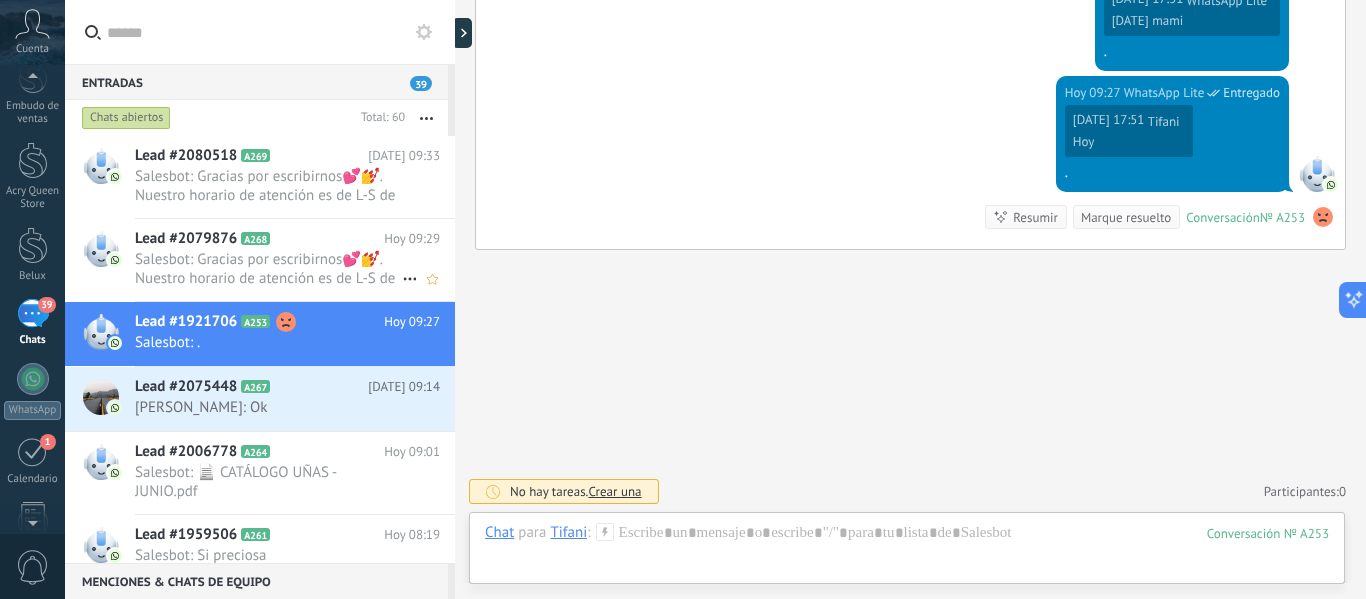 click on "Salesbot: Gracias por escribirnos💕💅.
Nuestro horario de atención es de L-S de 10.00 a 7.00 pm. El dia de [DATE] apenas ingresemos a tienda te damos respuesta a tu consulta🤗" at bounding box center [268, 269] 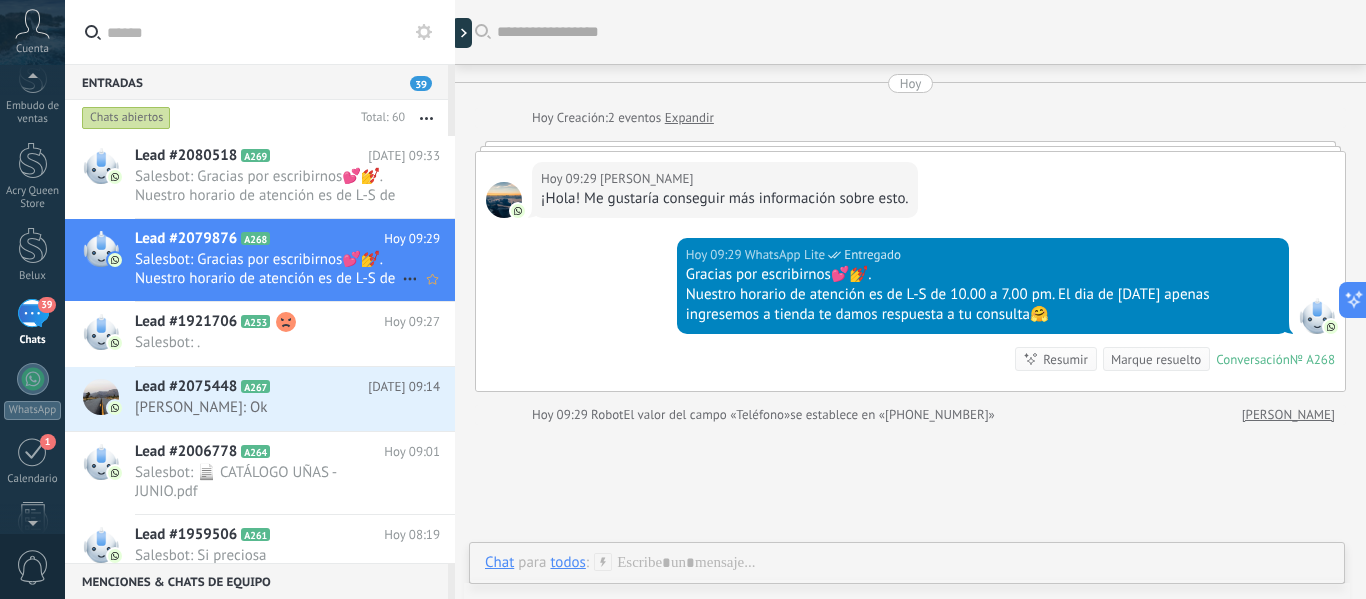 scroll, scrollTop: 162, scrollLeft: 0, axis: vertical 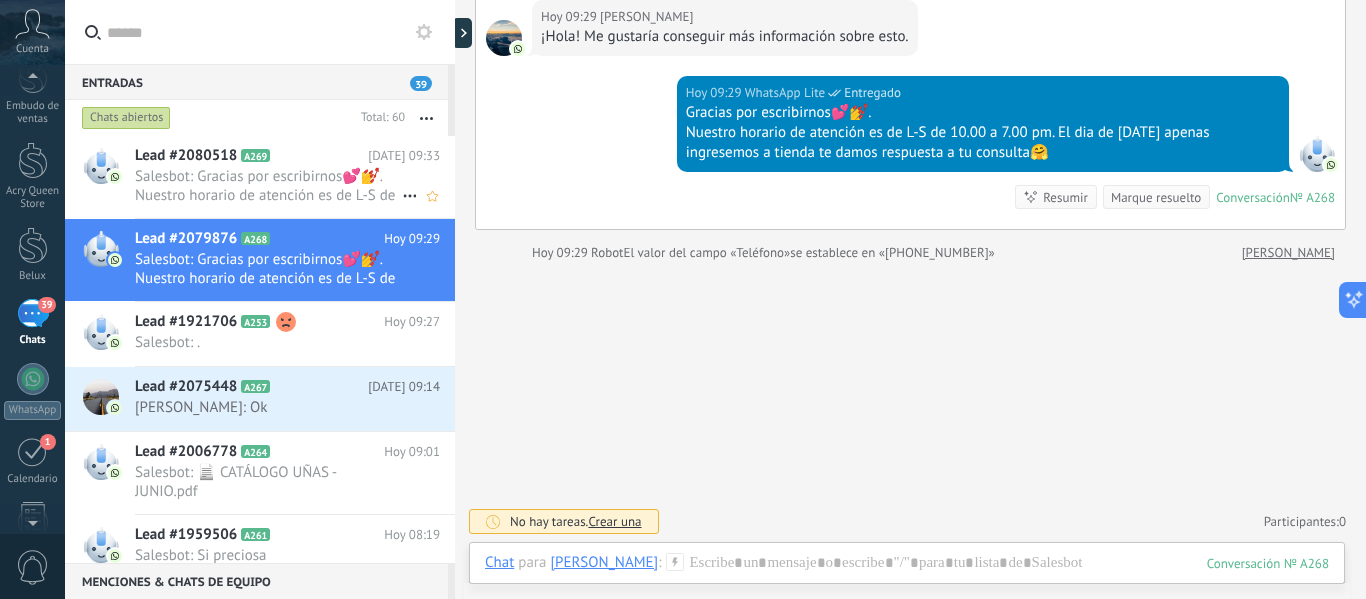click on "Salesbot: Gracias por escribirnos💕💅.
Nuestro horario de atención es de L-S de 10.00 a 7.00 pm. El dia de [DATE] apenas ingresemos a tienda te damos respuesta a tu consulta🤗" at bounding box center (268, 186) 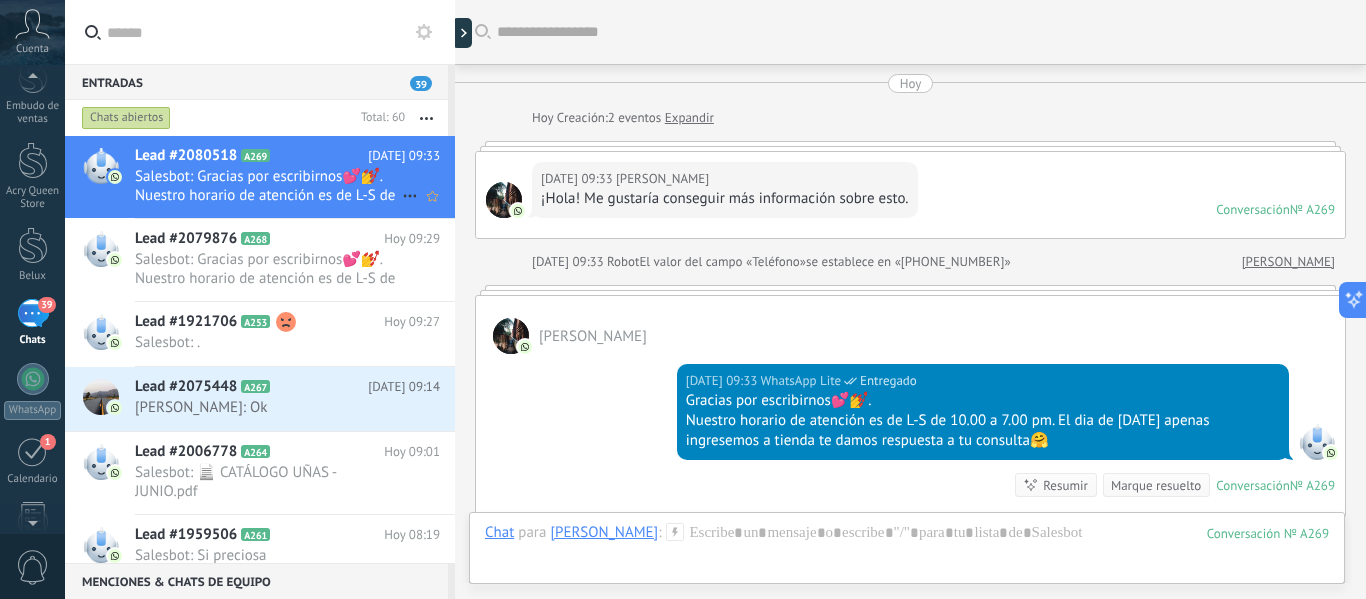 scroll, scrollTop: 268, scrollLeft: 0, axis: vertical 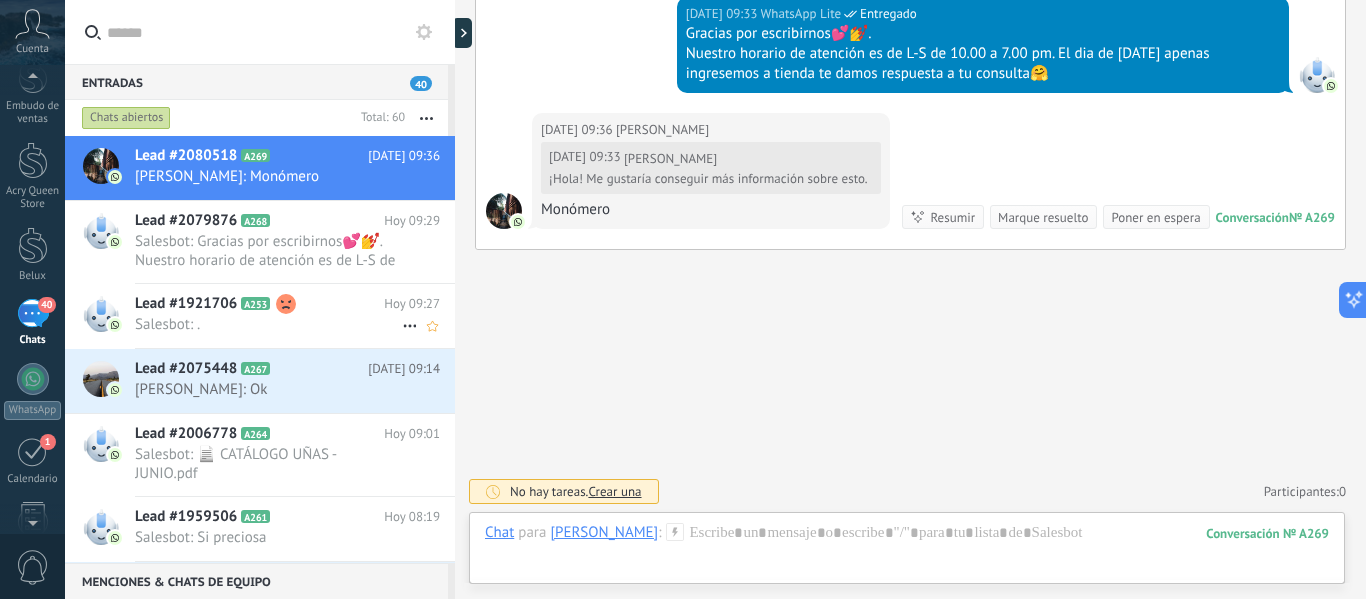 click on "Salesbot: ." at bounding box center [268, 324] 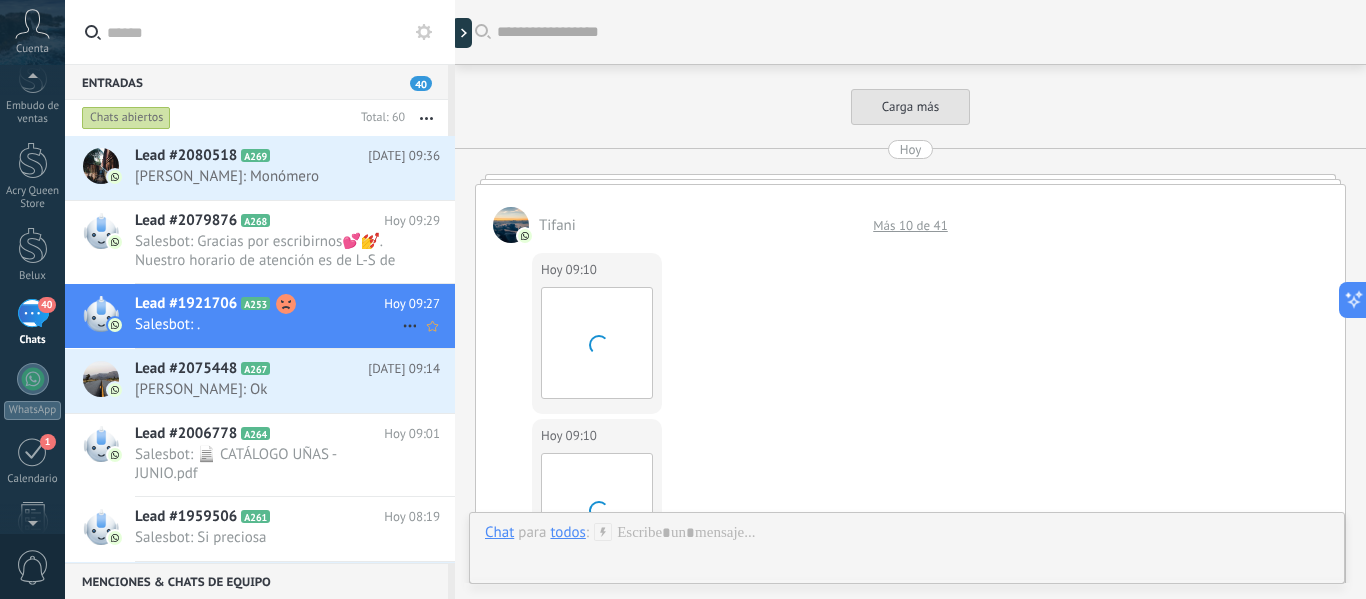 scroll, scrollTop: 1114, scrollLeft: 0, axis: vertical 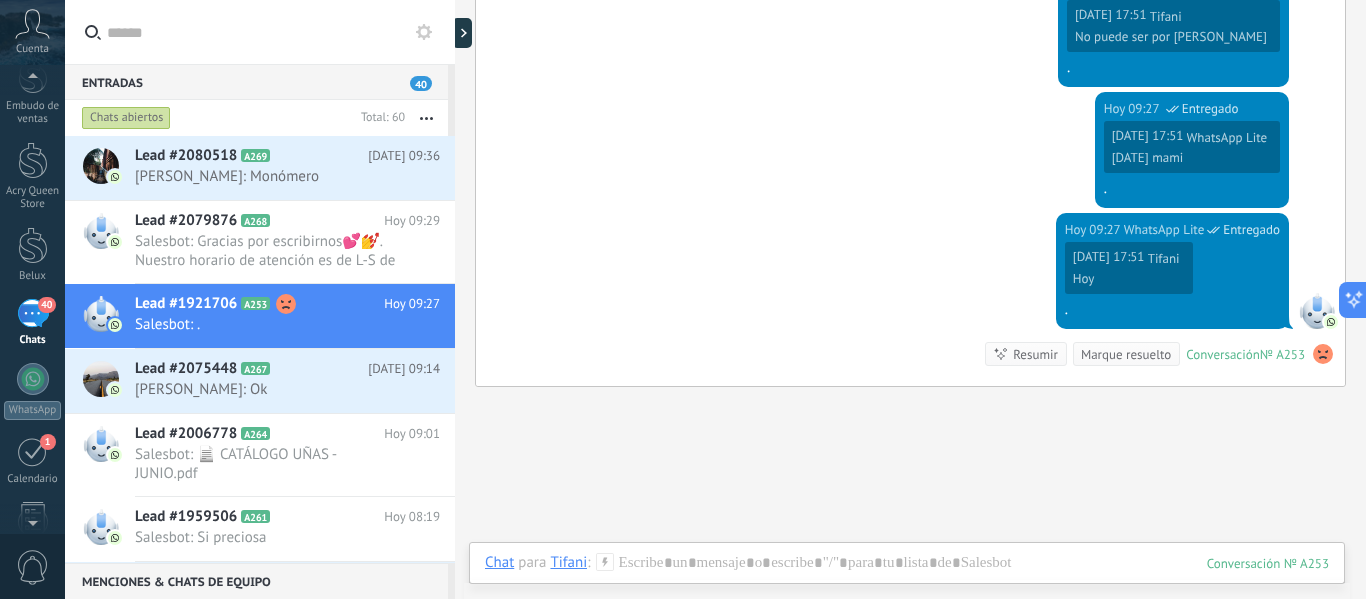click on "[DATE] 09:27 WhatsApp Lite  Entregado [DATE] 17:51 [PERSON_NAME][DATE] . Conversación  № A253 Conversación № A253 Resumir Resumir Marque resuelto" at bounding box center [910, 299] 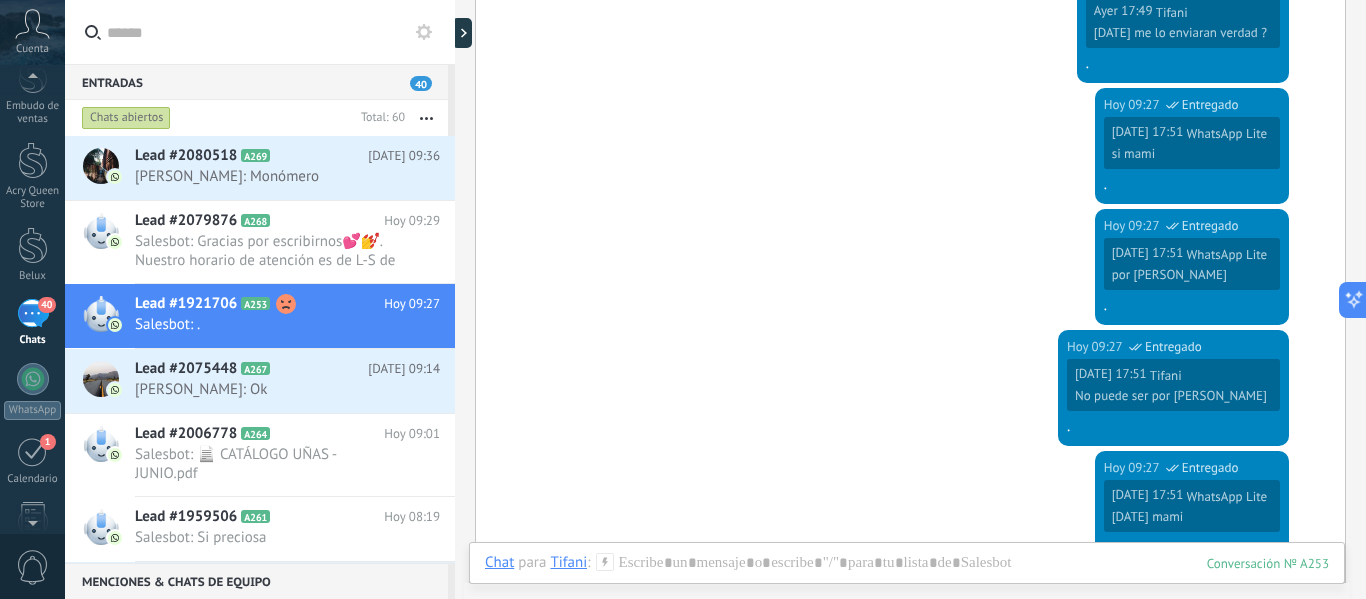 scroll, scrollTop: 2880, scrollLeft: 0, axis: vertical 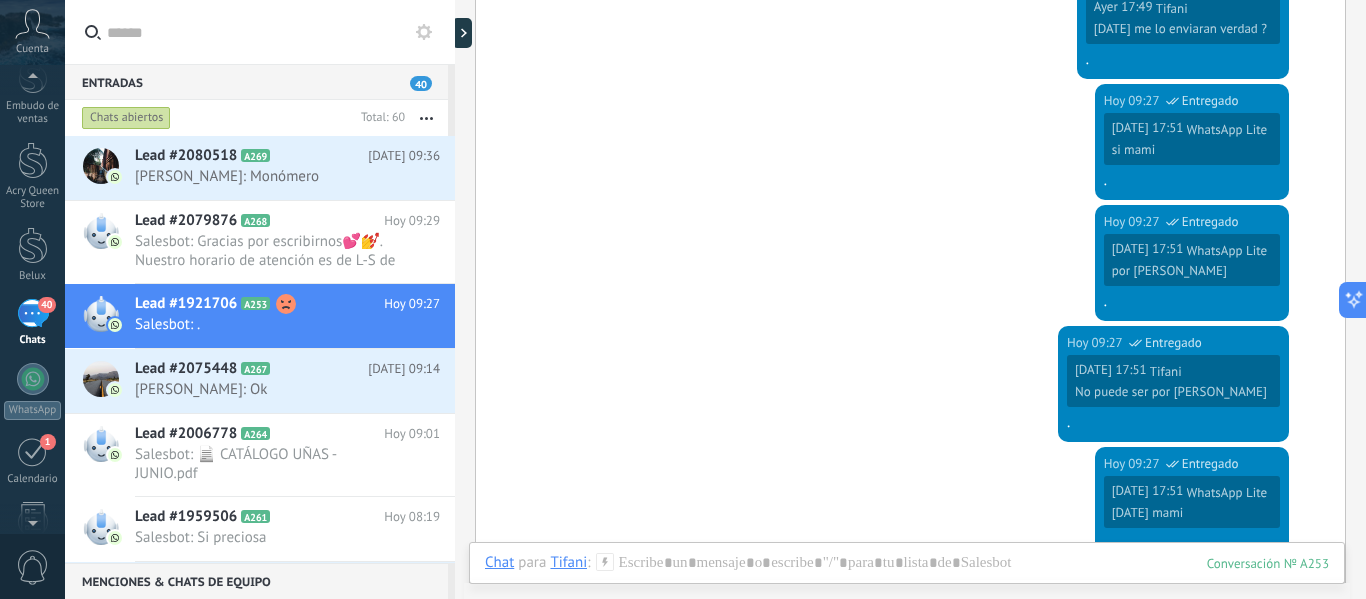 click on "Tifani" at bounding box center (1166, 371) 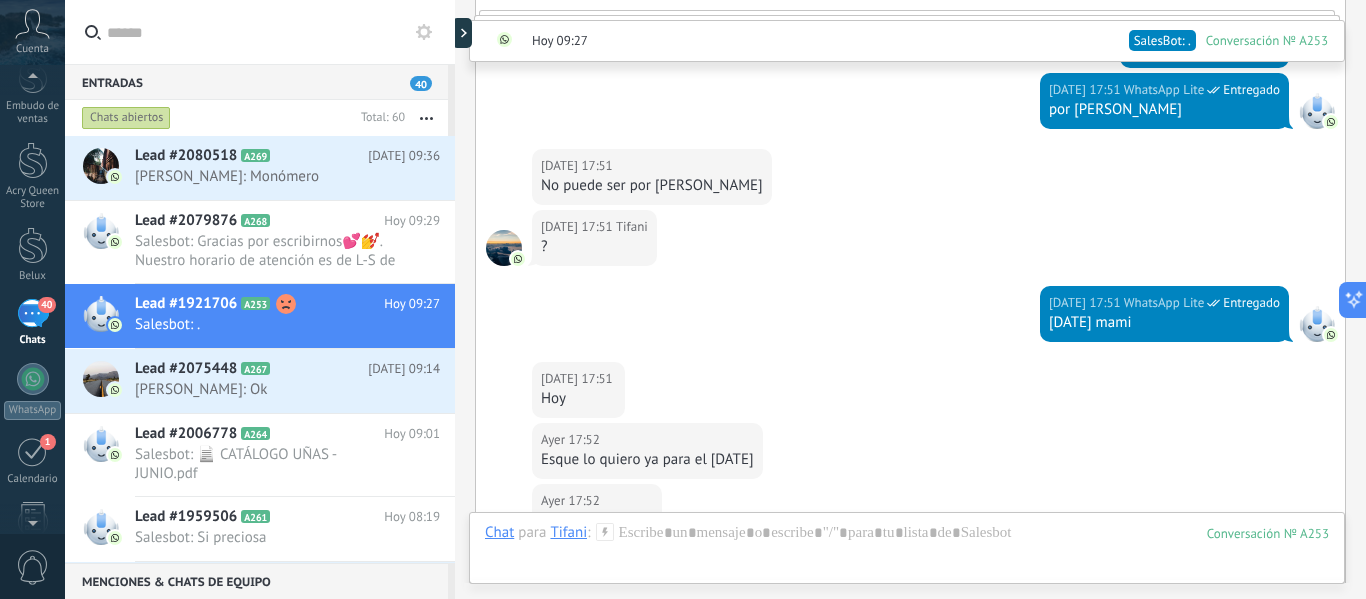 scroll, scrollTop: 4773, scrollLeft: 0, axis: vertical 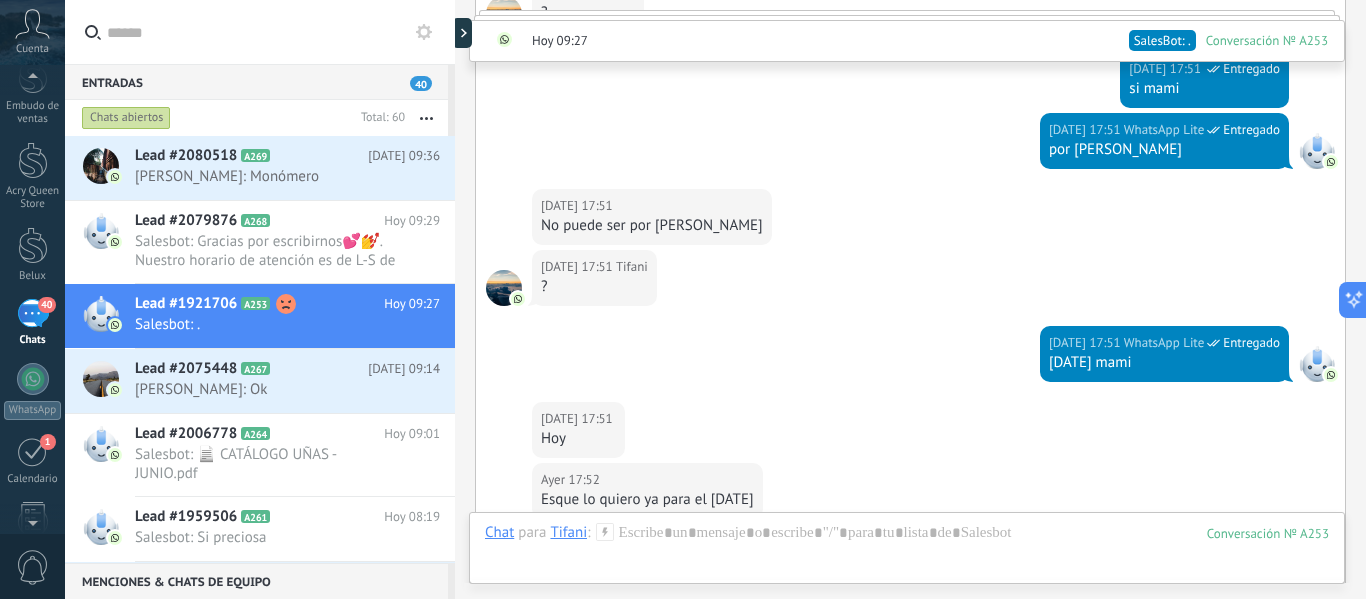 click on "[DATE] 17:51 Tifani  ?" at bounding box center [910, 288] 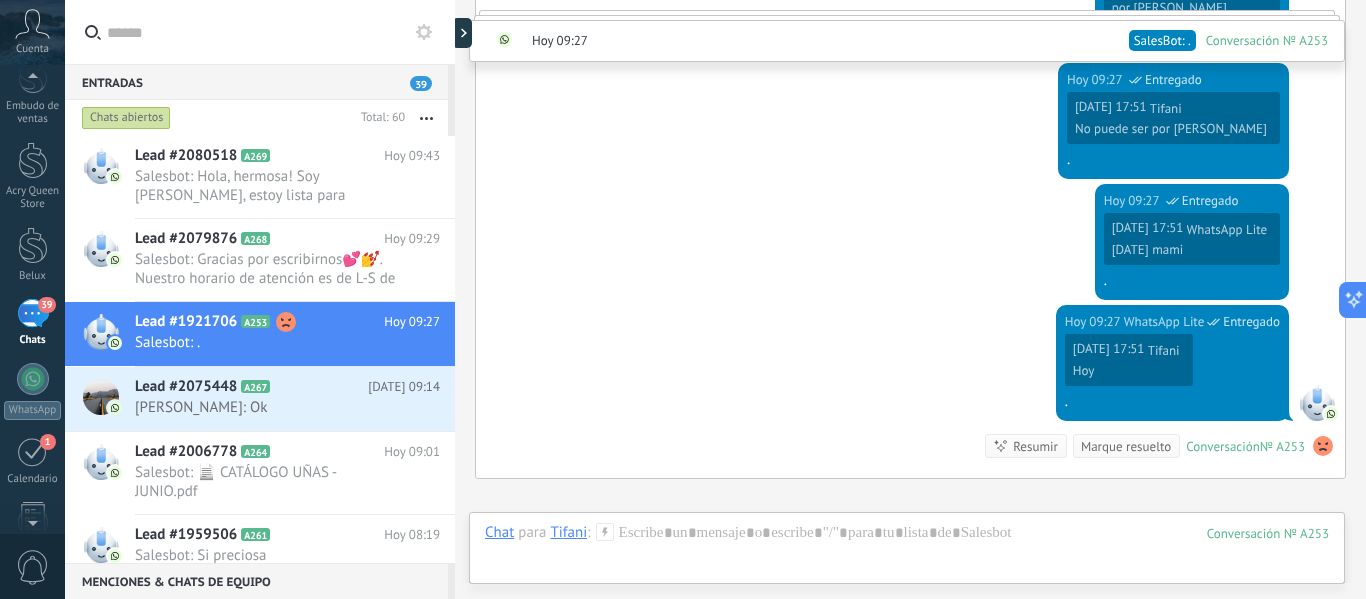 scroll, scrollTop: 9664, scrollLeft: 0, axis: vertical 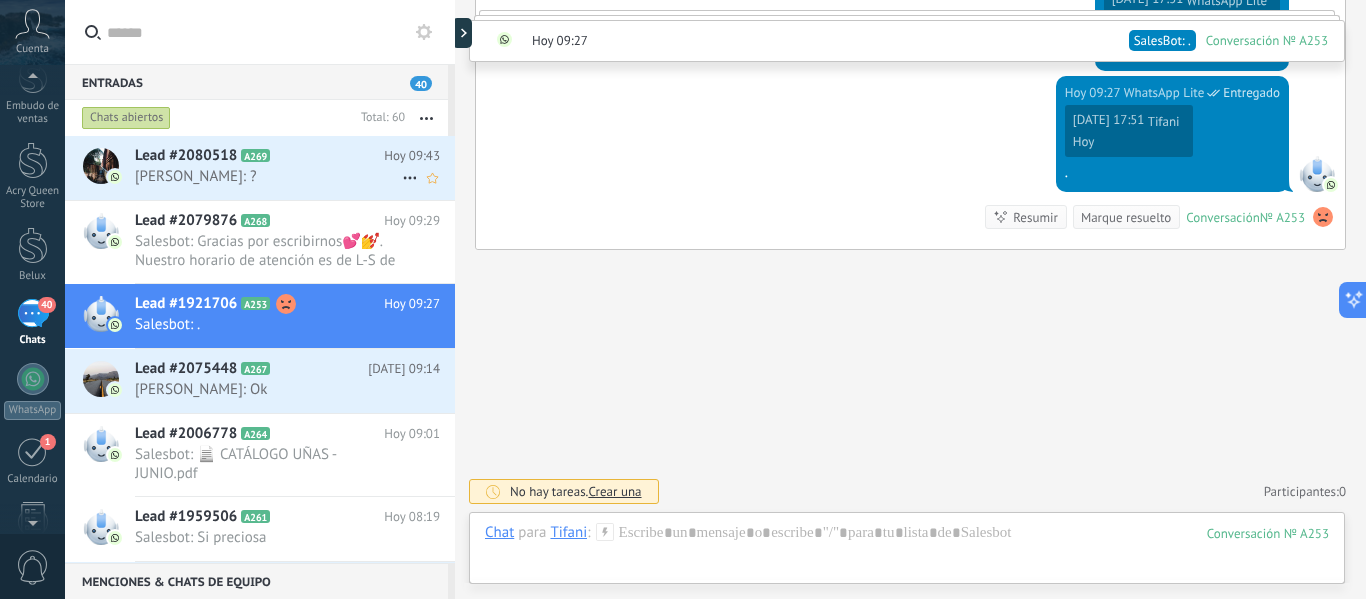 click on "[PERSON_NAME]: ?" at bounding box center (268, 176) 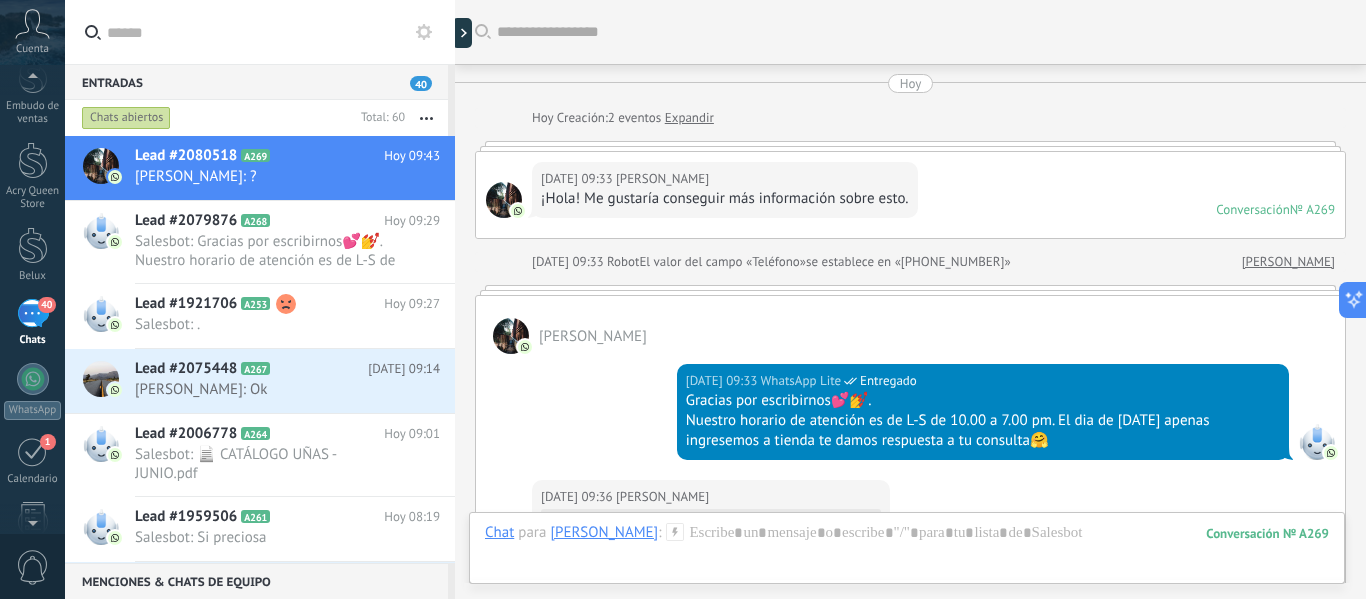 scroll, scrollTop: 843, scrollLeft: 0, axis: vertical 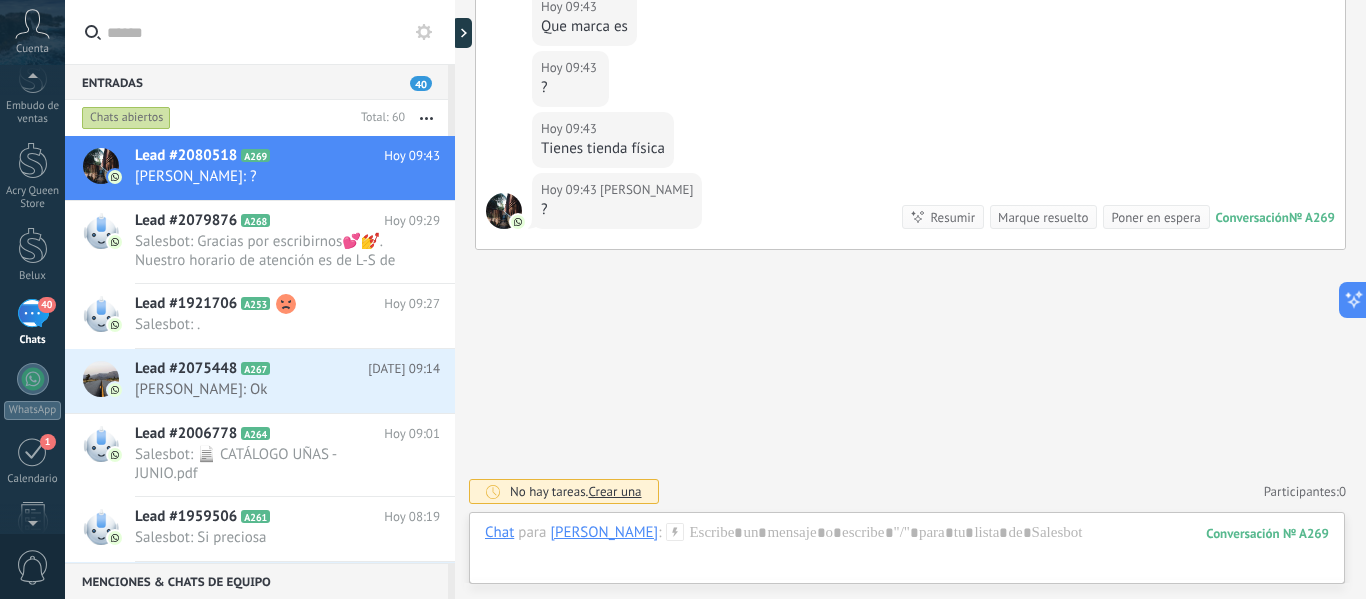click on "[DATE] 09:43 [PERSON_NAME]  Tienes tienda física" at bounding box center [910, 142] 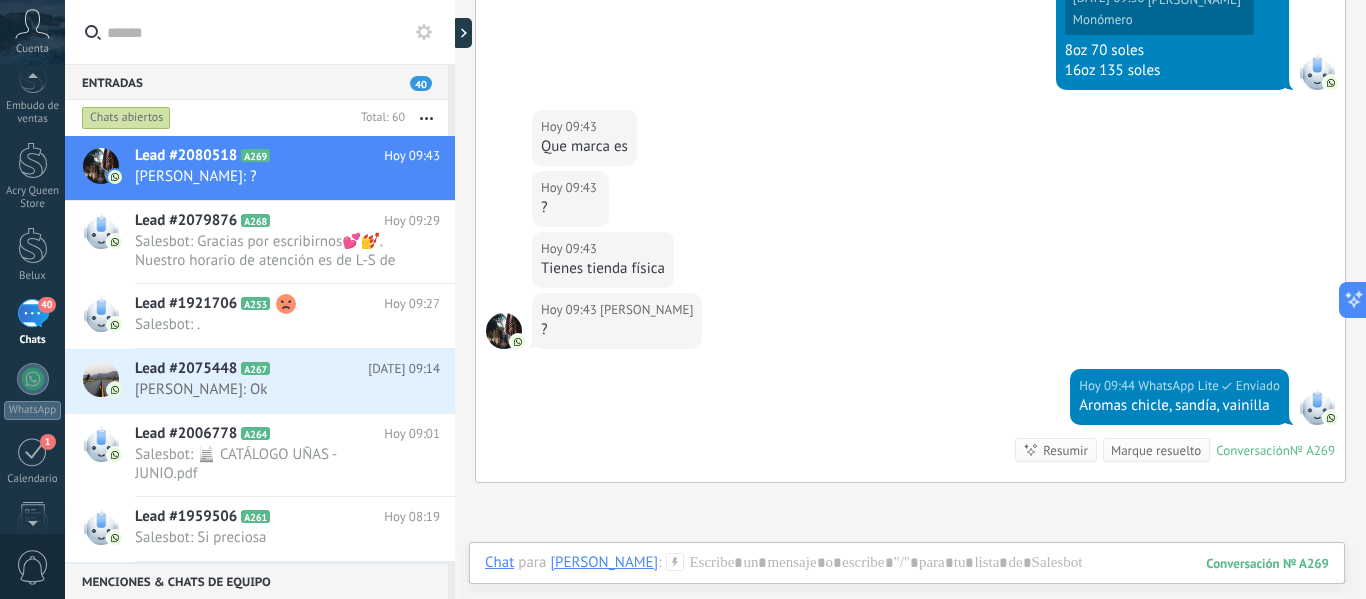 scroll, scrollTop: 840, scrollLeft: 0, axis: vertical 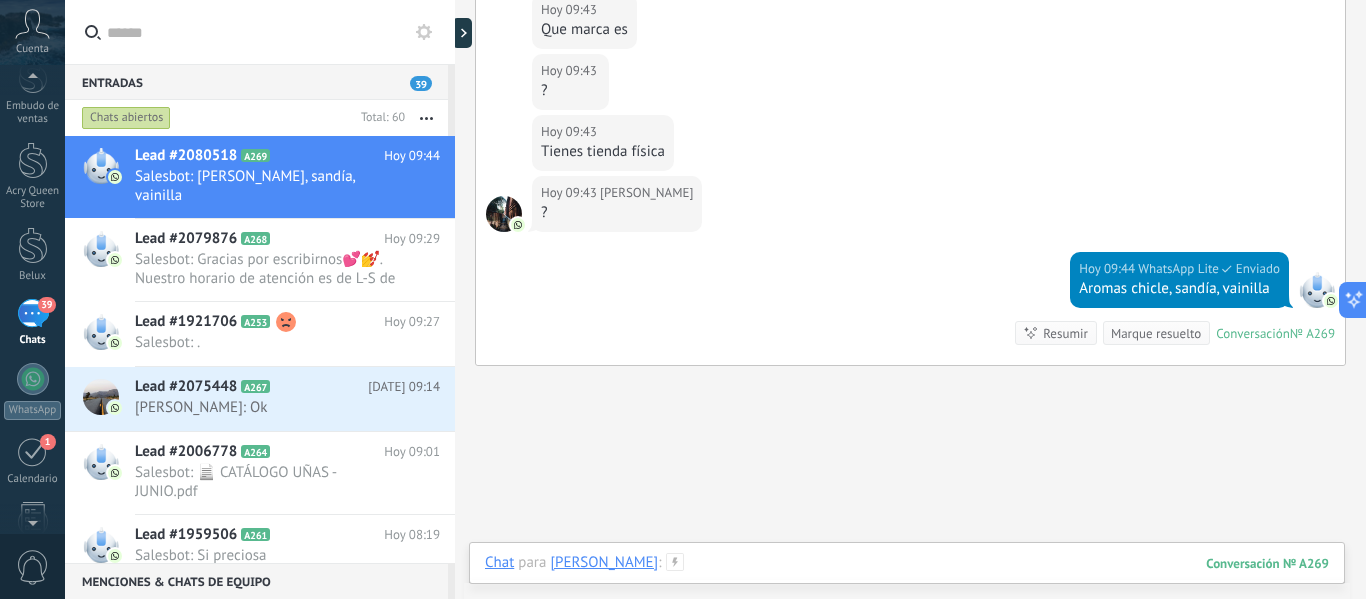 click at bounding box center (907, 583) 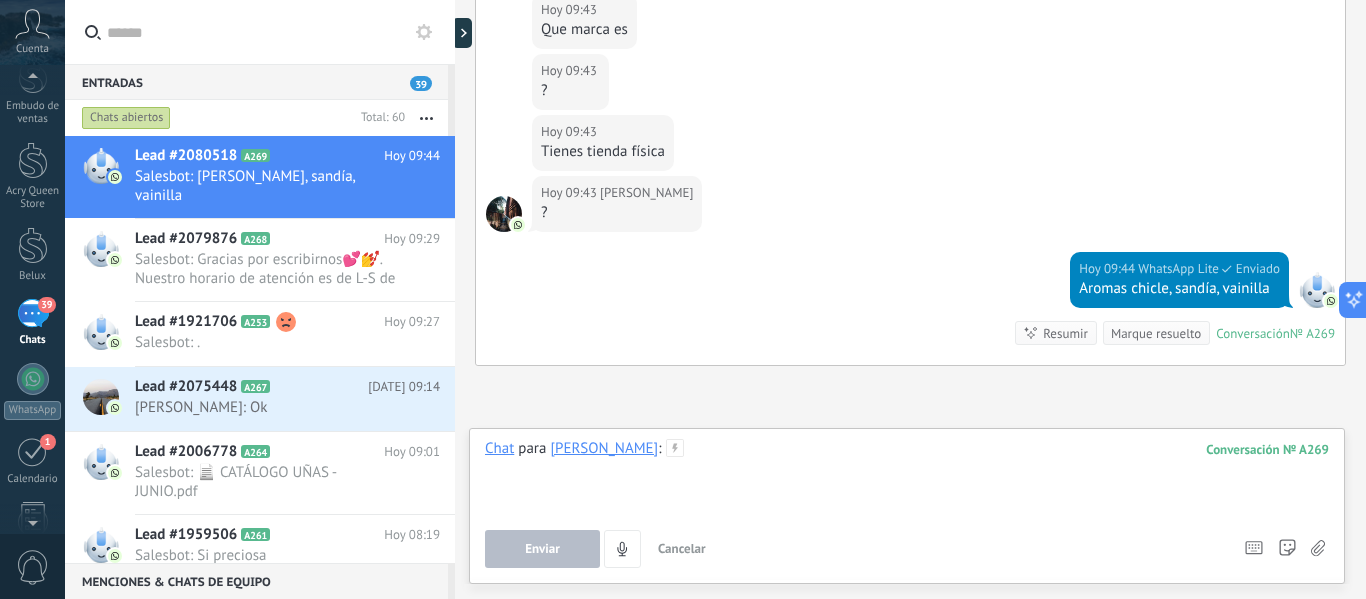 type 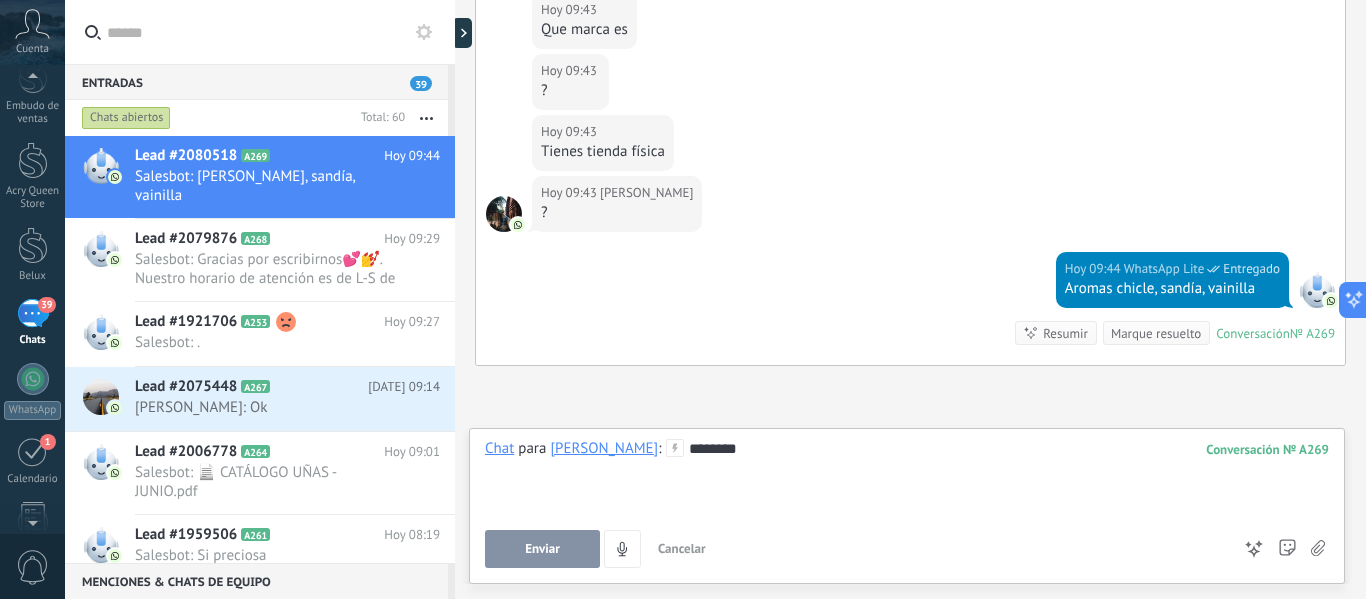 scroll, scrollTop: 965, scrollLeft: 0, axis: vertical 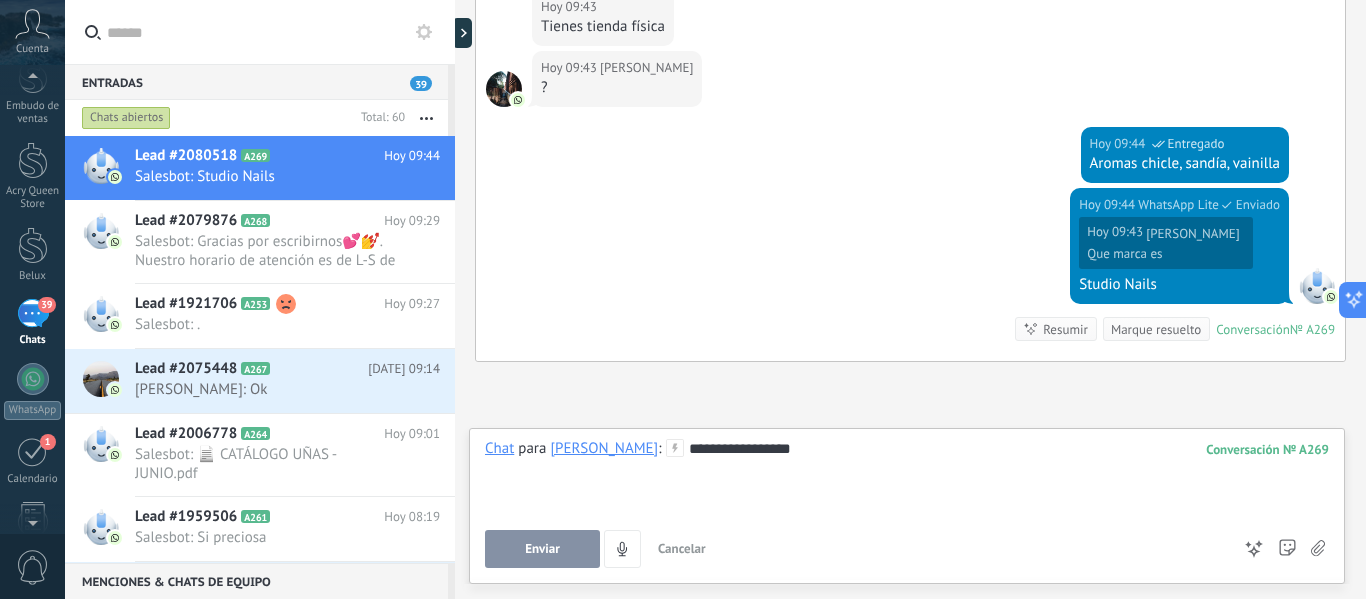 click on "[DATE] 09:44 WhatsApp Lite  Enviado [DATE] 09:43 [PERSON_NAME]  Que marca es Studio Nails Conversación  № A269 Conversación № A269 Resumir Resumir Marque resuelto" at bounding box center (910, 274) 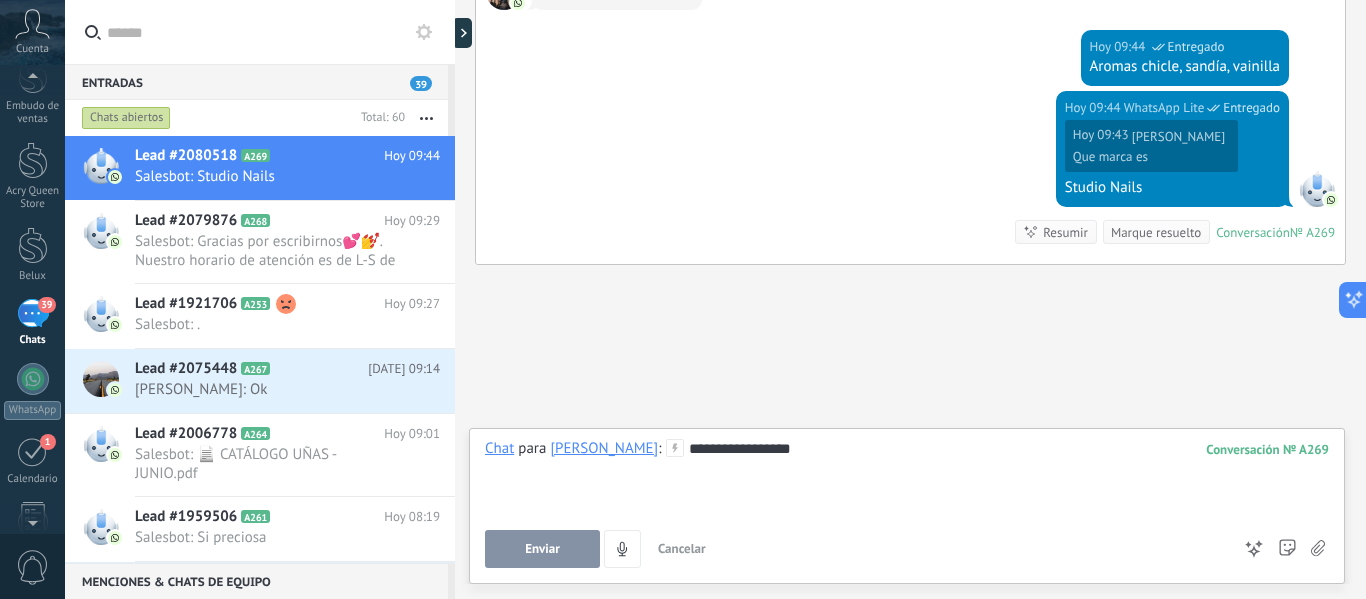 scroll, scrollTop: 1077, scrollLeft: 0, axis: vertical 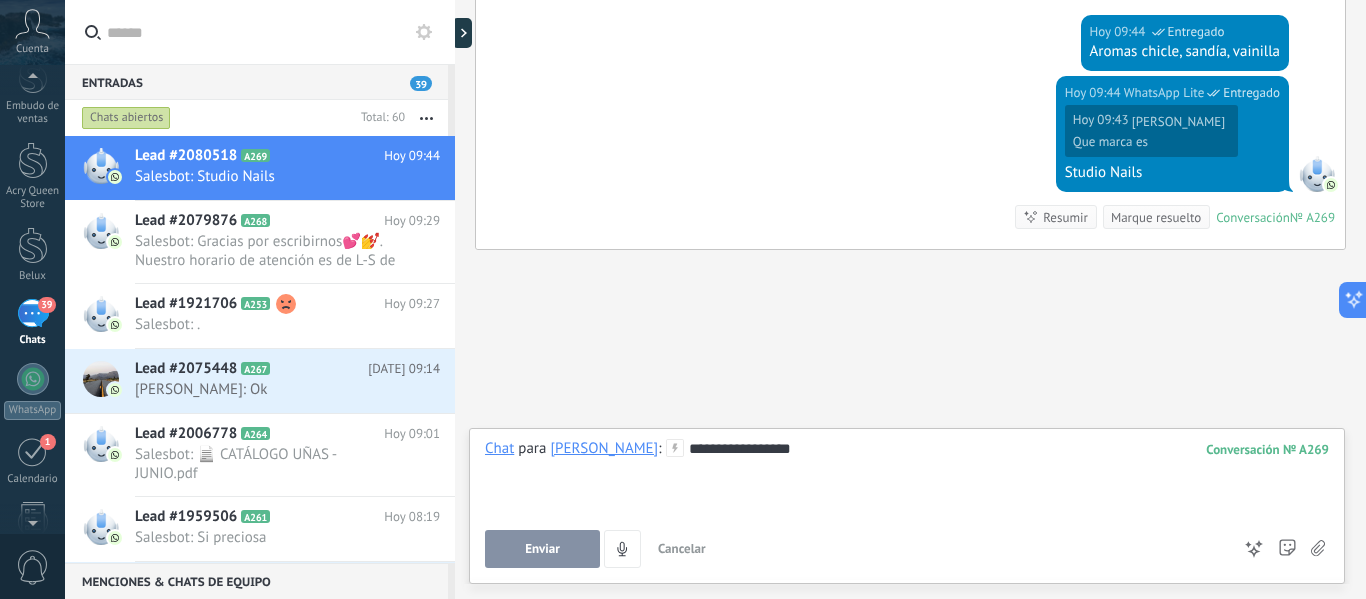 click on "**********" at bounding box center (907, 477) 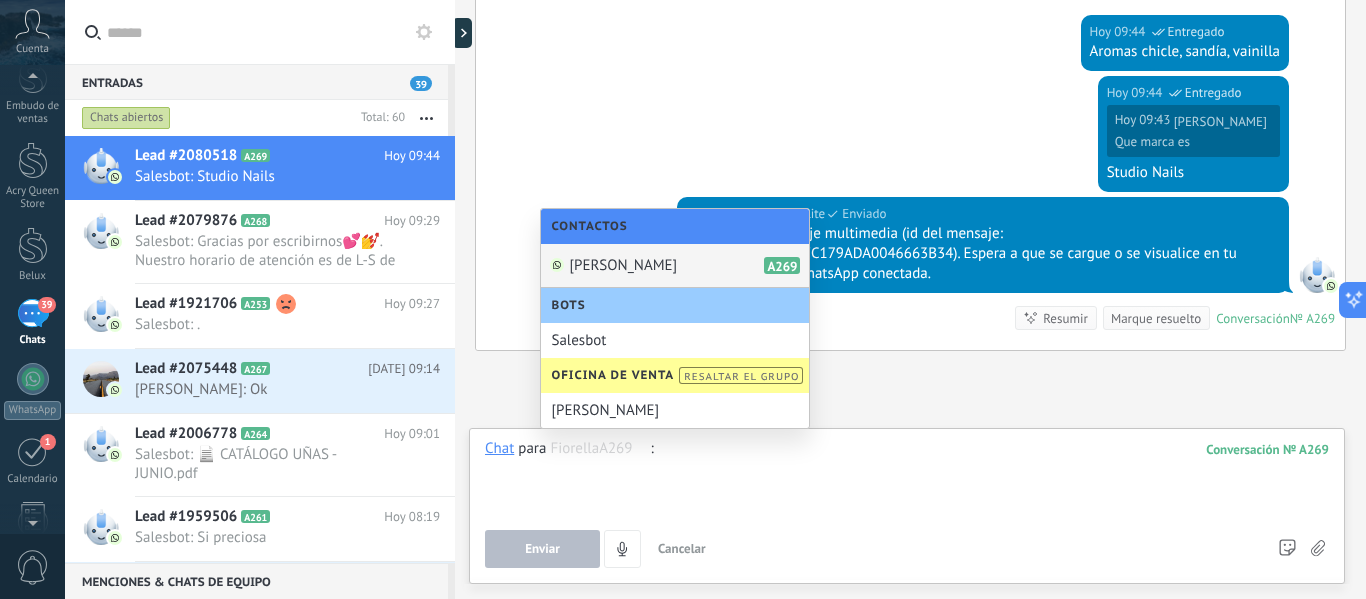 scroll, scrollTop: 1178, scrollLeft: 0, axis: vertical 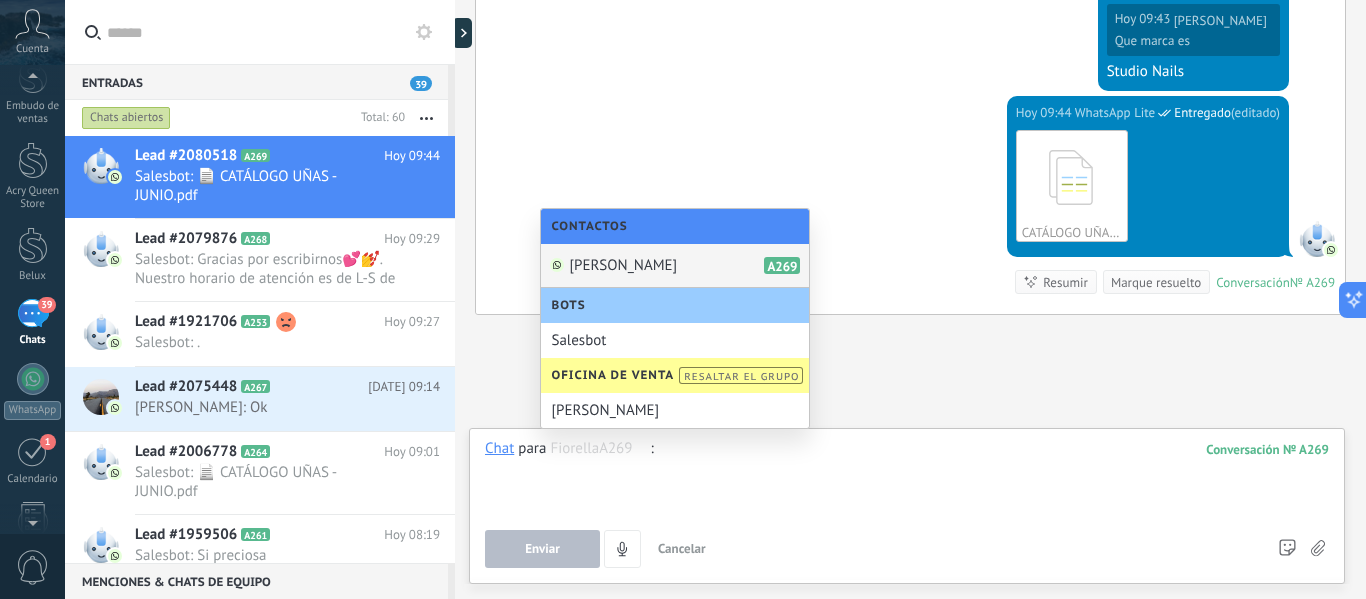 click on "[DATE] 09:44 WhatsApp [PERSON_NAME] (editado) editado [DATE] 09:44 CATÁLOGO UÑAS - JUNIO.pdf Descargar Conversación  № A269 Conversación № A269 Resumir Resumir Marque resuelto" at bounding box center (910, 205) 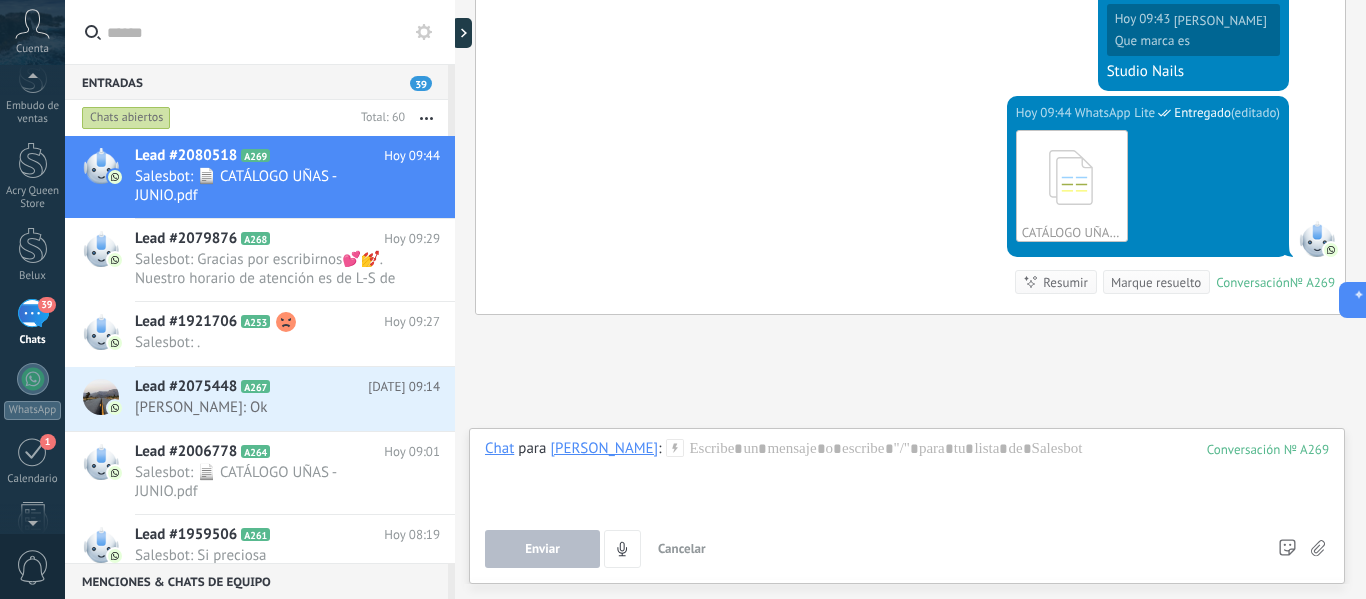 click on "[DATE] 09:44 WhatsApp [PERSON_NAME] (editado) editado [DATE] 09:44 CATÁLOGO UÑAS - JUNIO.pdf Descargar Conversación  № A269 Conversación № A269 Resumir Resumir Marque resuelto" at bounding box center (910, 205) 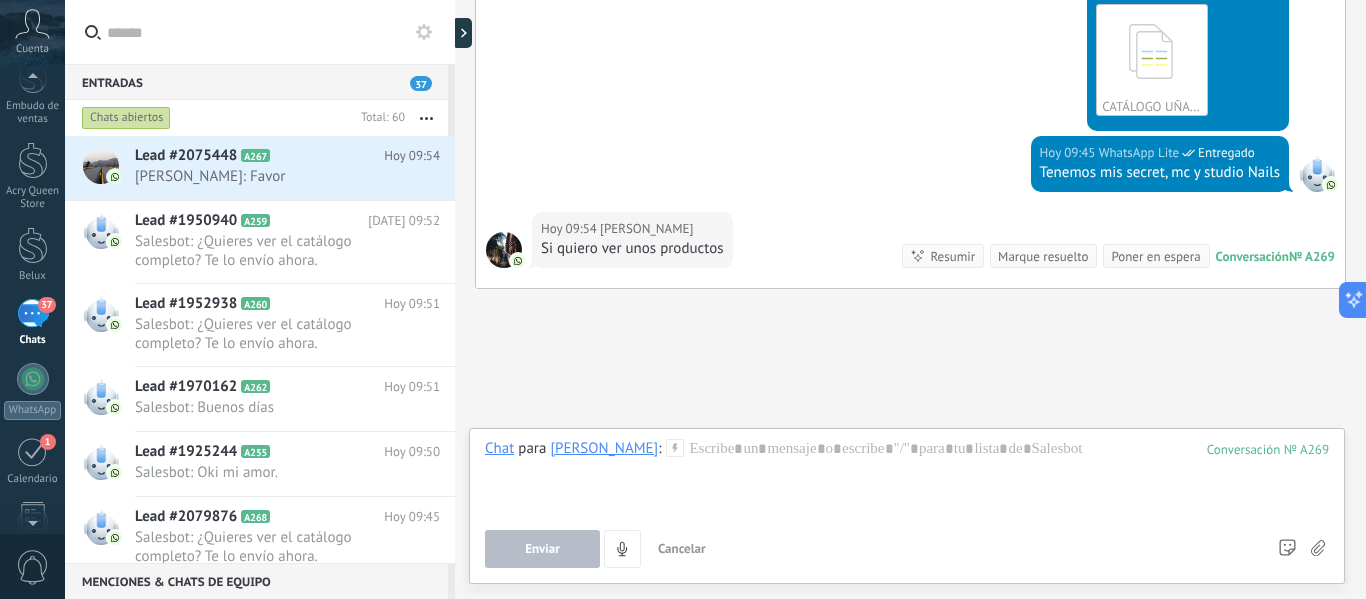 scroll, scrollTop: 1343, scrollLeft: 0, axis: vertical 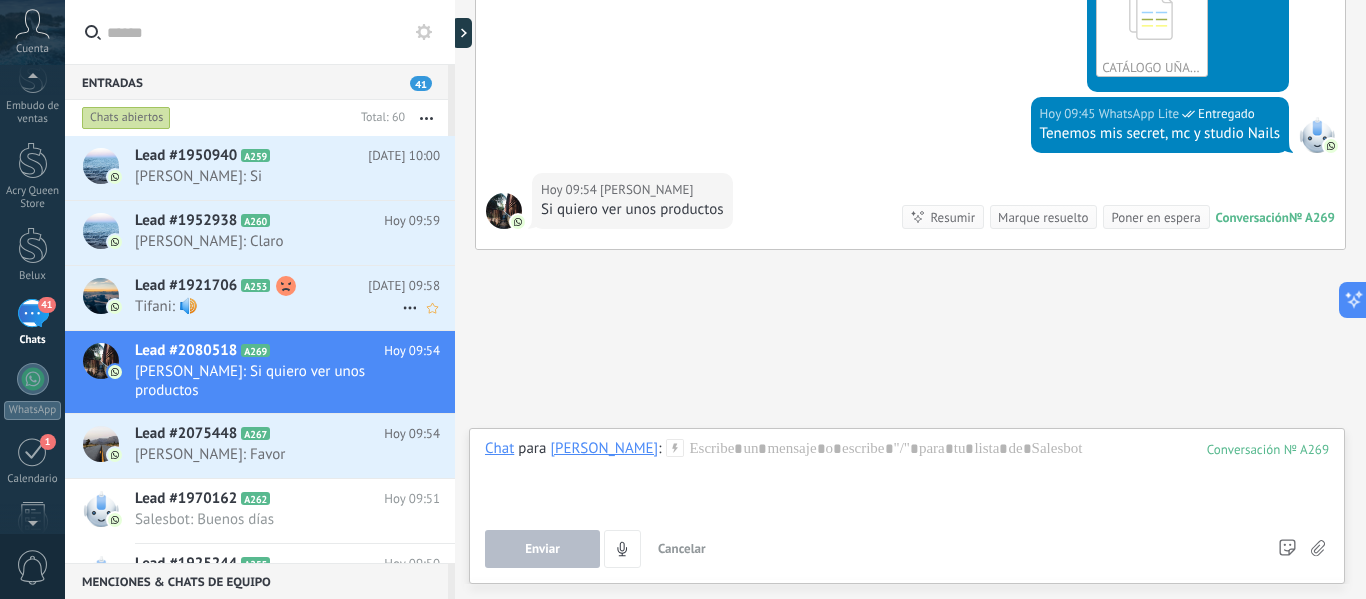 click on "Lead #1921706
A253" at bounding box center (251, 286) 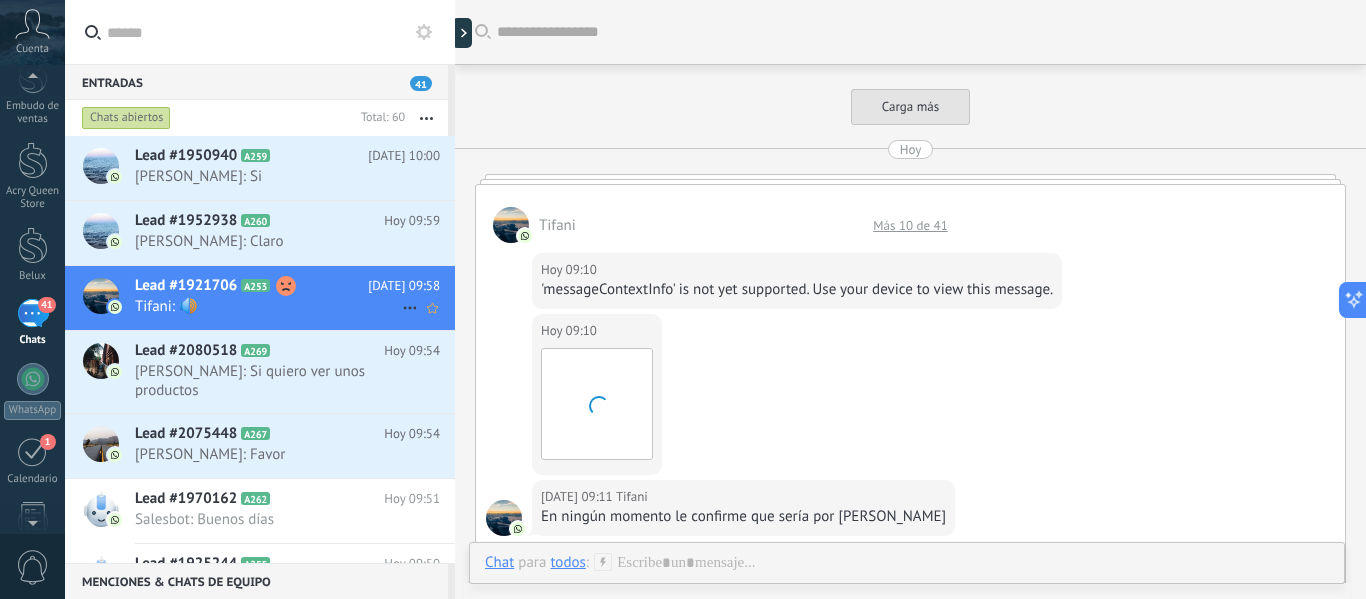 scroll, scrollTop: 1068, scrollLeft: 0, axis: vertical 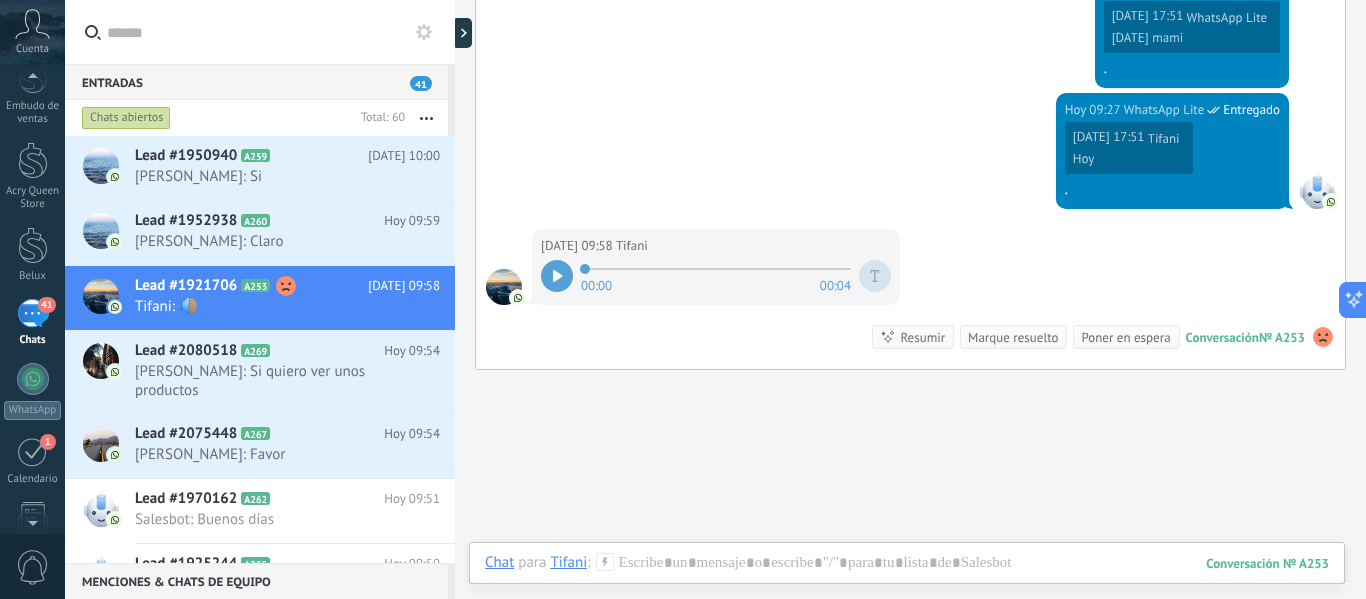 click 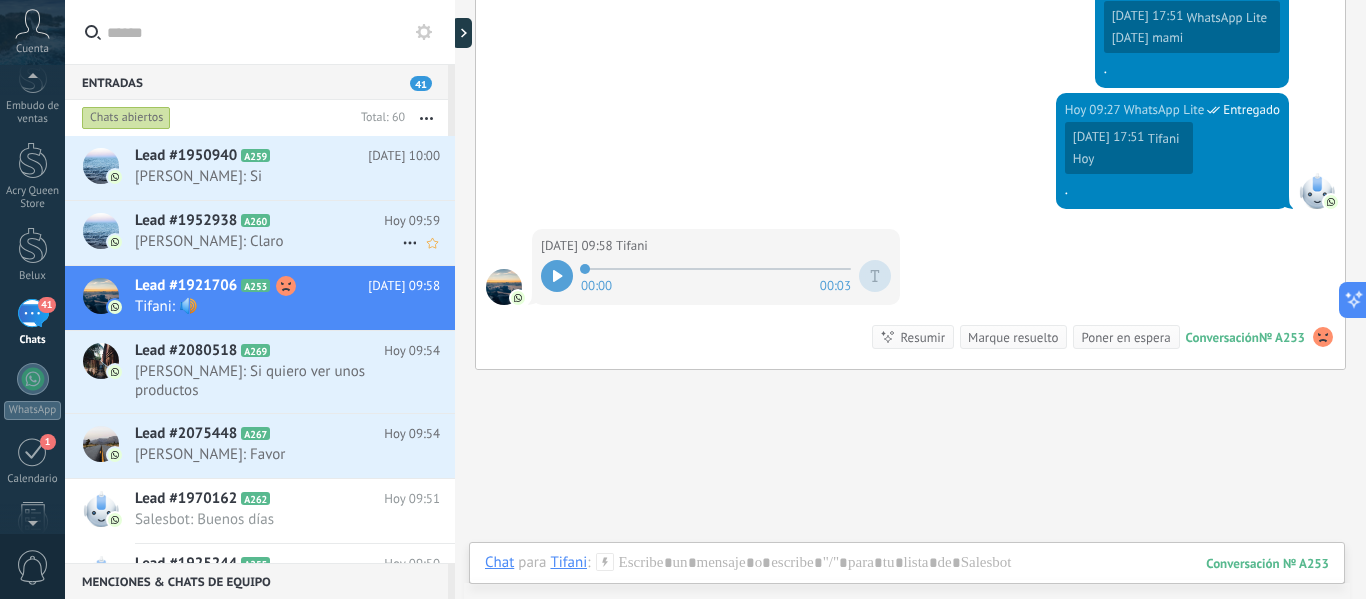 click on "Lead #1952938" at bounding box center (186, 221) 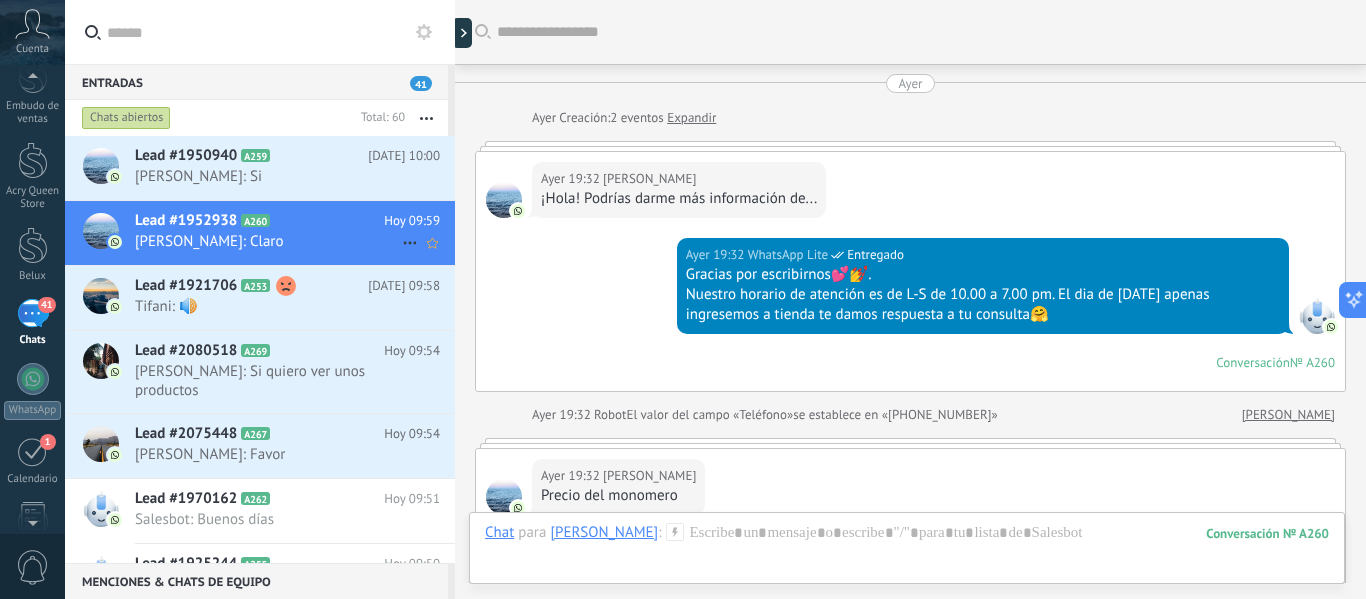 scroll, scrollTop: 660, scrollLeft: 0, axis: vertical 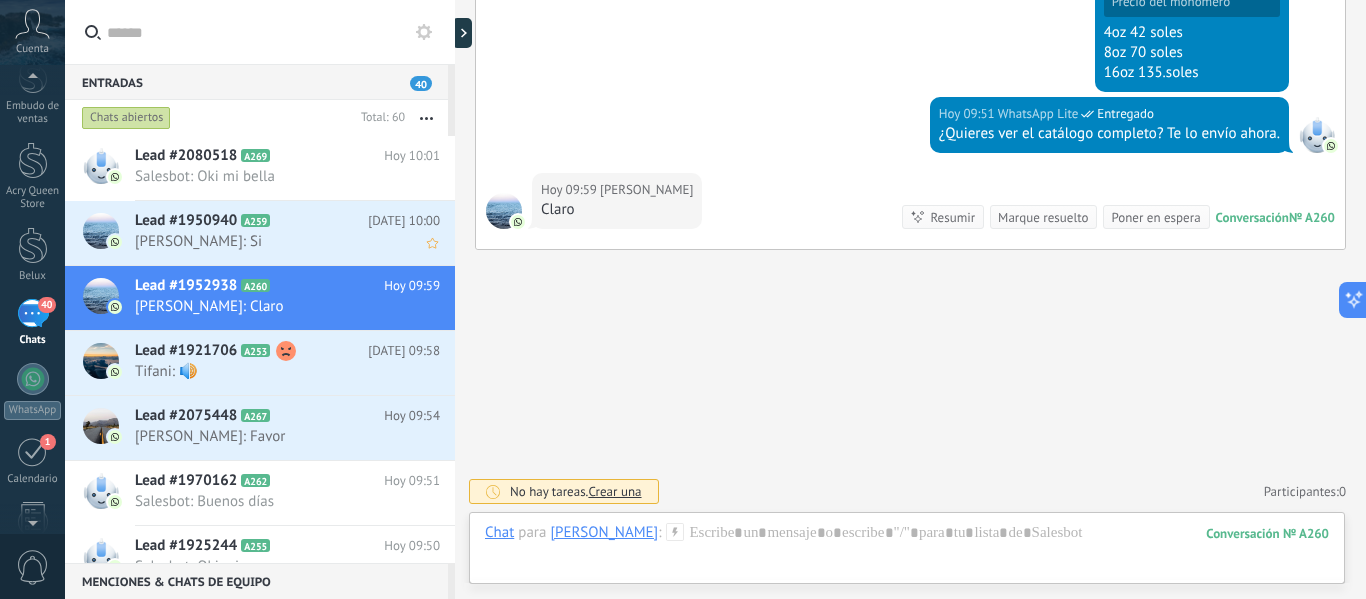 click on "[PERSON_NAME]: Si" at bounding box center (268, 241) 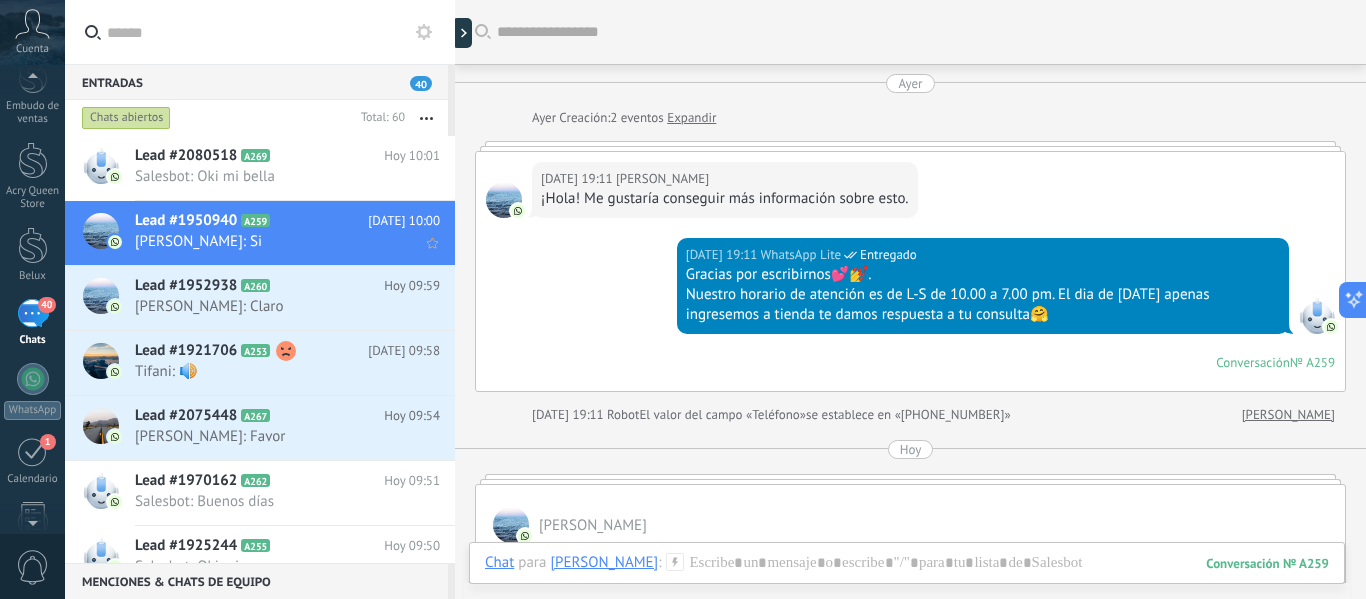 scroll, scrollTop: 680, scrollLeft: 0, axis: vertical 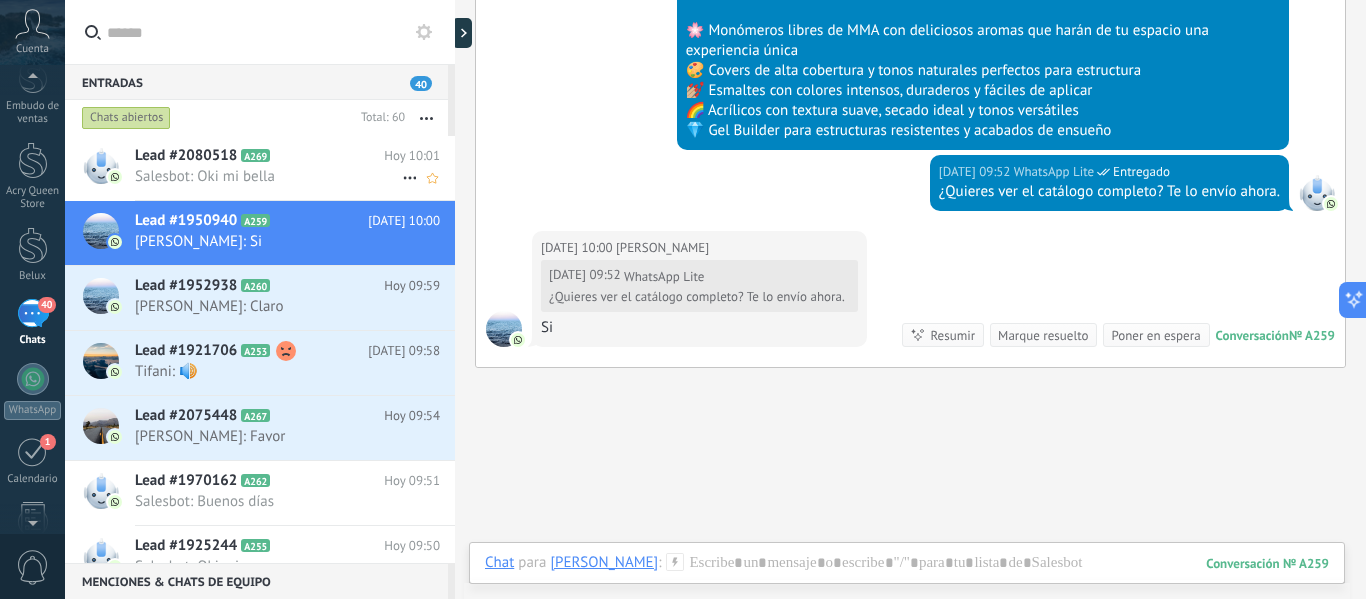 click on "Salesbot: Oki mi bella" at bounding box center (268, 176) 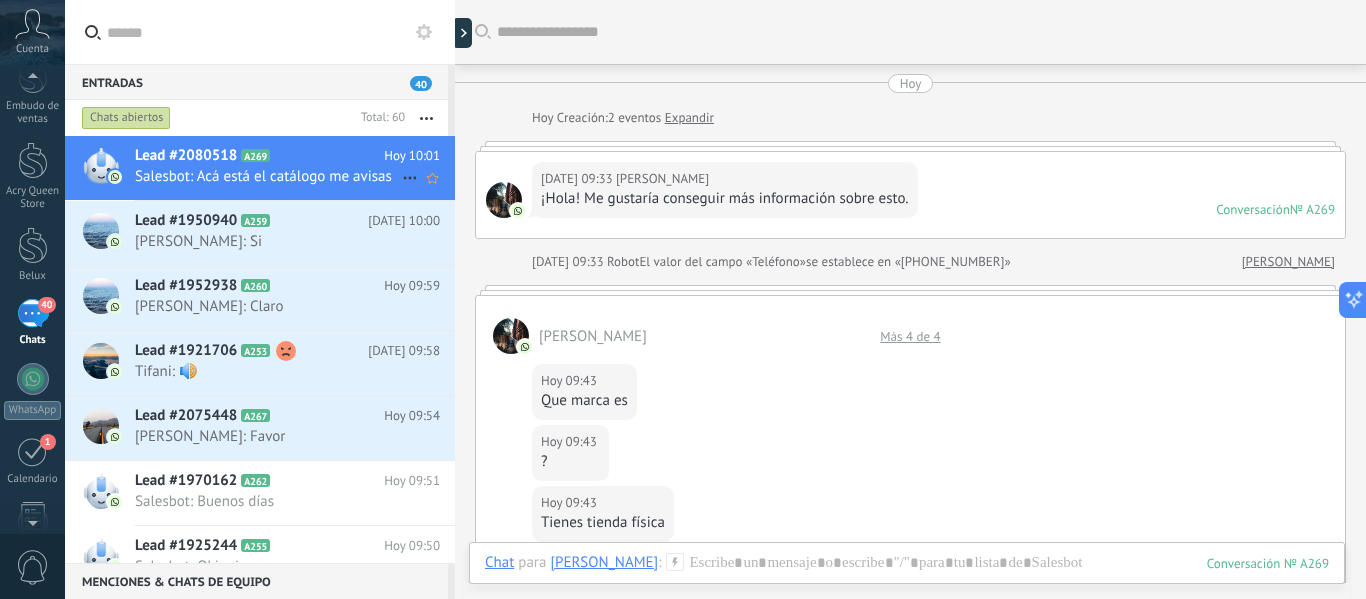 scroll, scrollTop: 911, scrollLeft: 0, axis: vertical 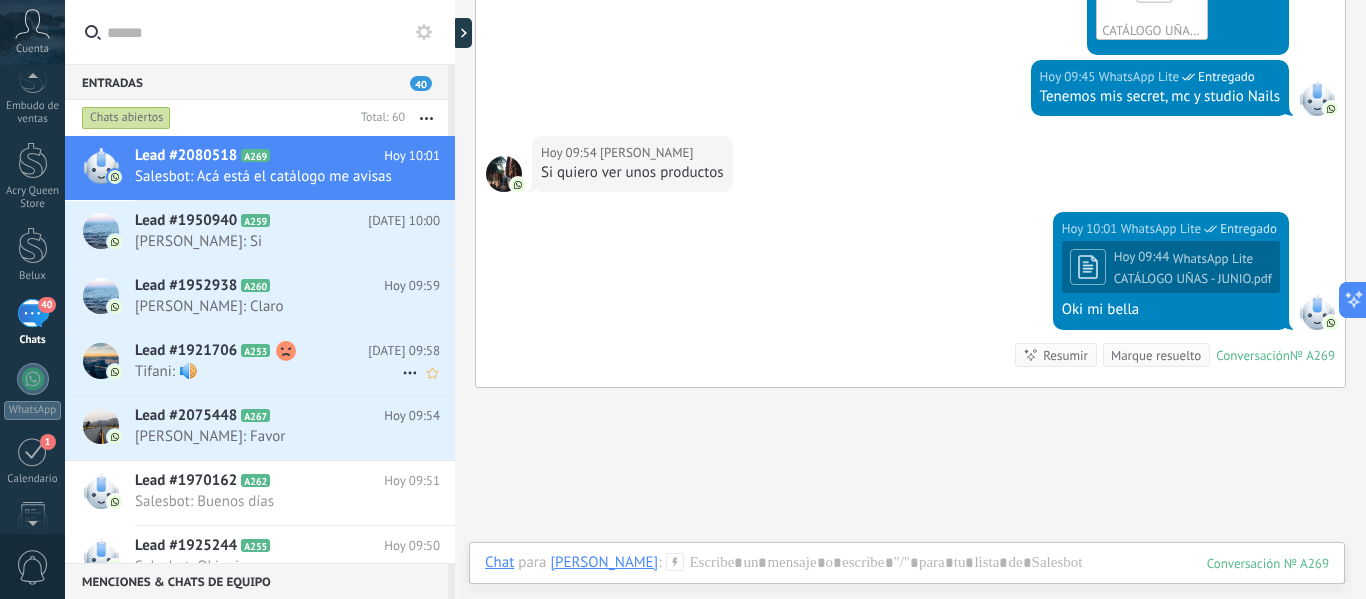 click on "Tifani: 🔊" at bounding box center (268, 371) 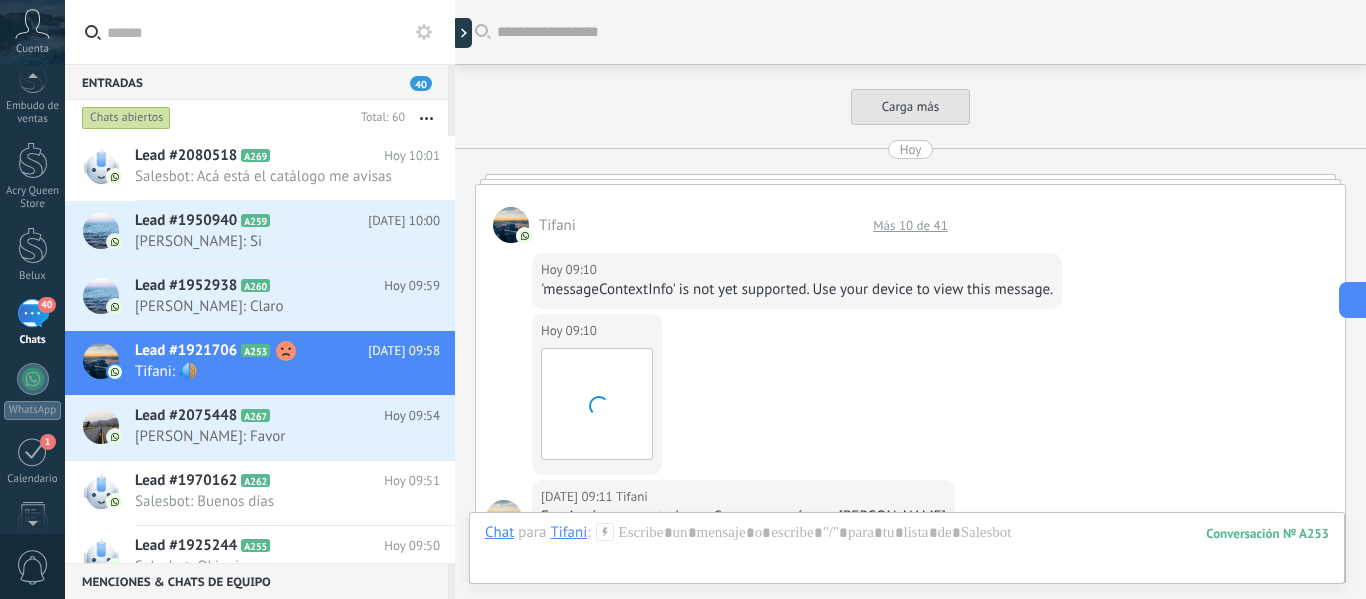 scroll, scrollTop: 1188, scrollLeft: 0, axis: vertical 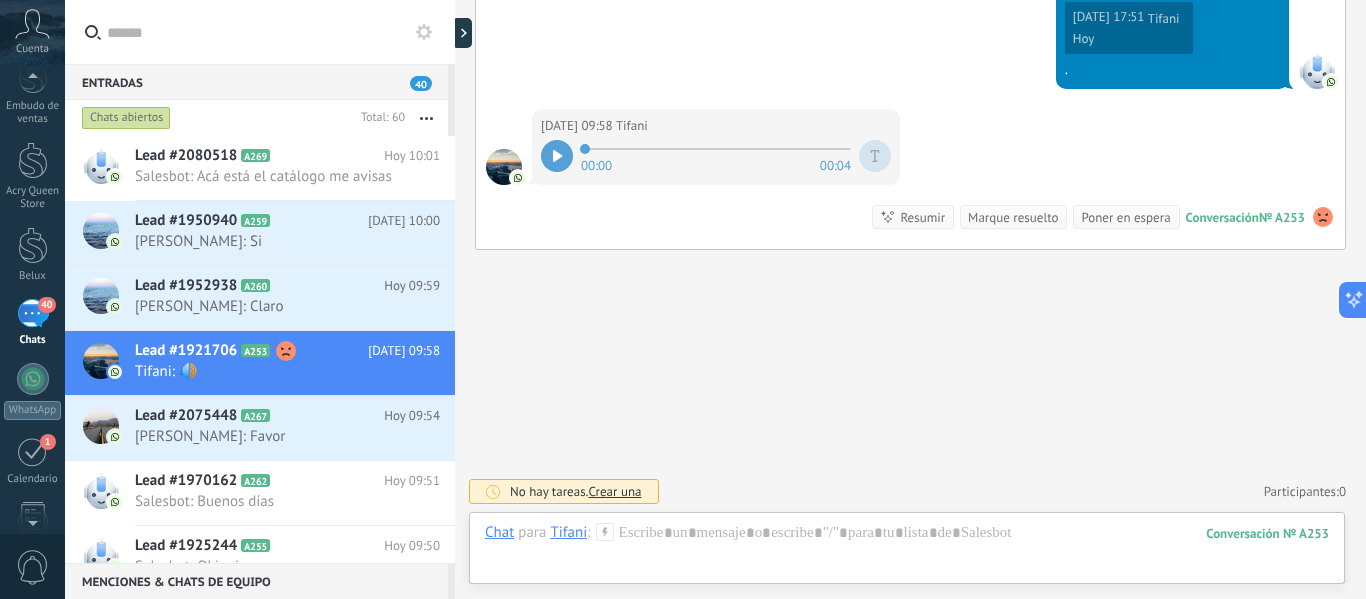 click on "[DATE] 09:58 Tifani  00:00 00:04 Conversación  № A253 Conversación № A253 Resumir Resumir Marque resuelto Poner en espera" at bounding box center (910, 179) 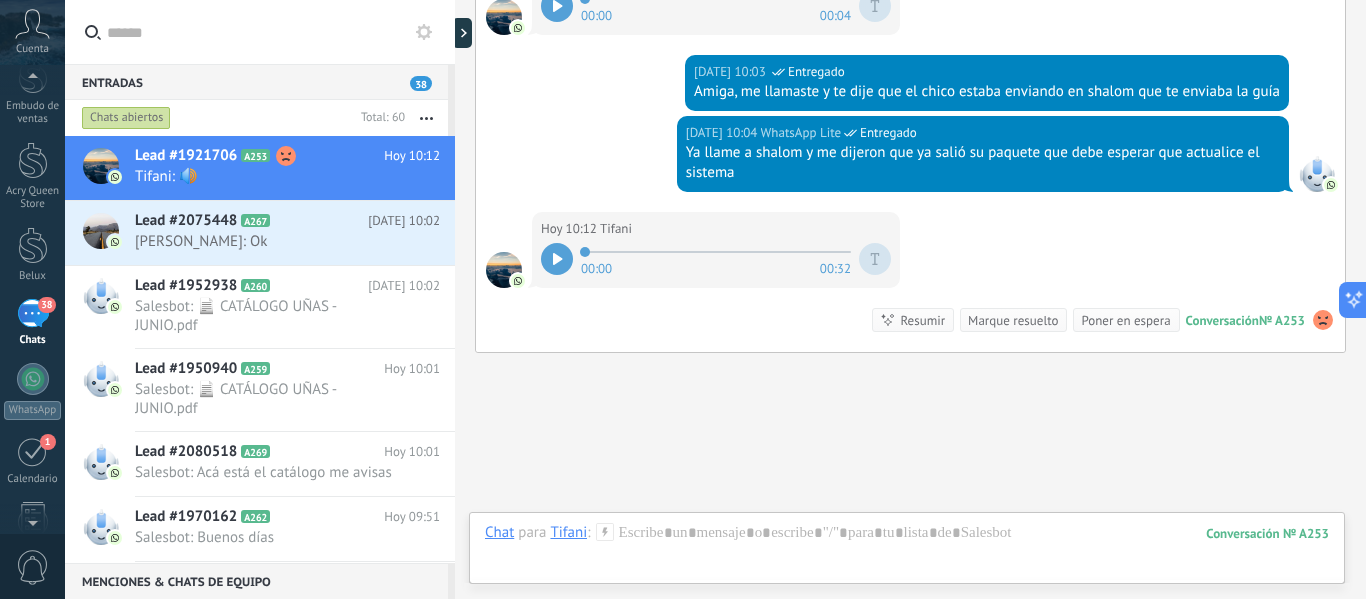 scroll, scrollTop: 1441, scrollLeft: 0, axis: vertical 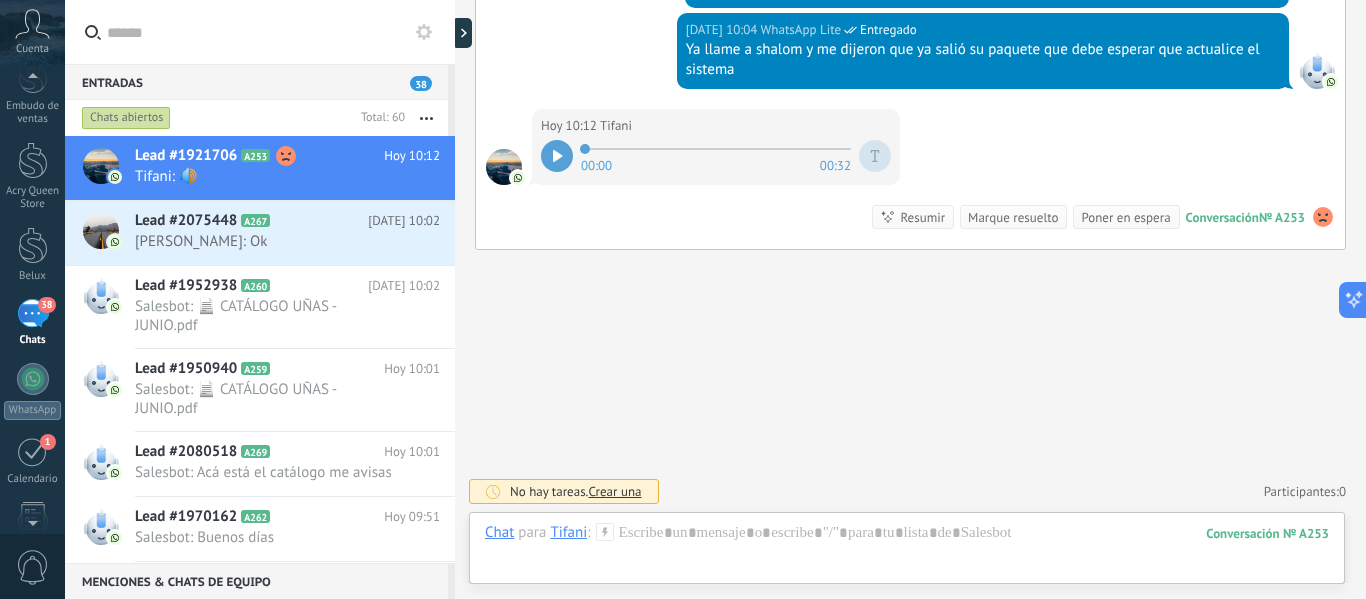 click on "00:00 00:32" at bounding box center (716, 156) 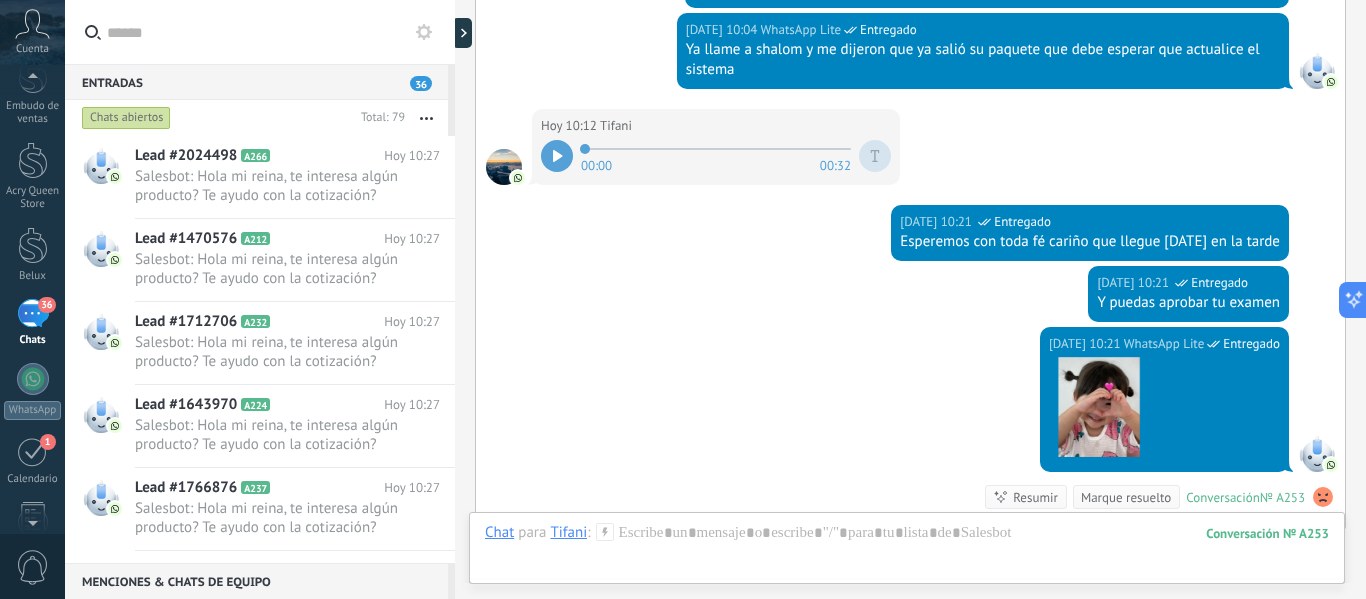 scroll, scrollTop: 1721, scrollLeft: 0, axis: vertical 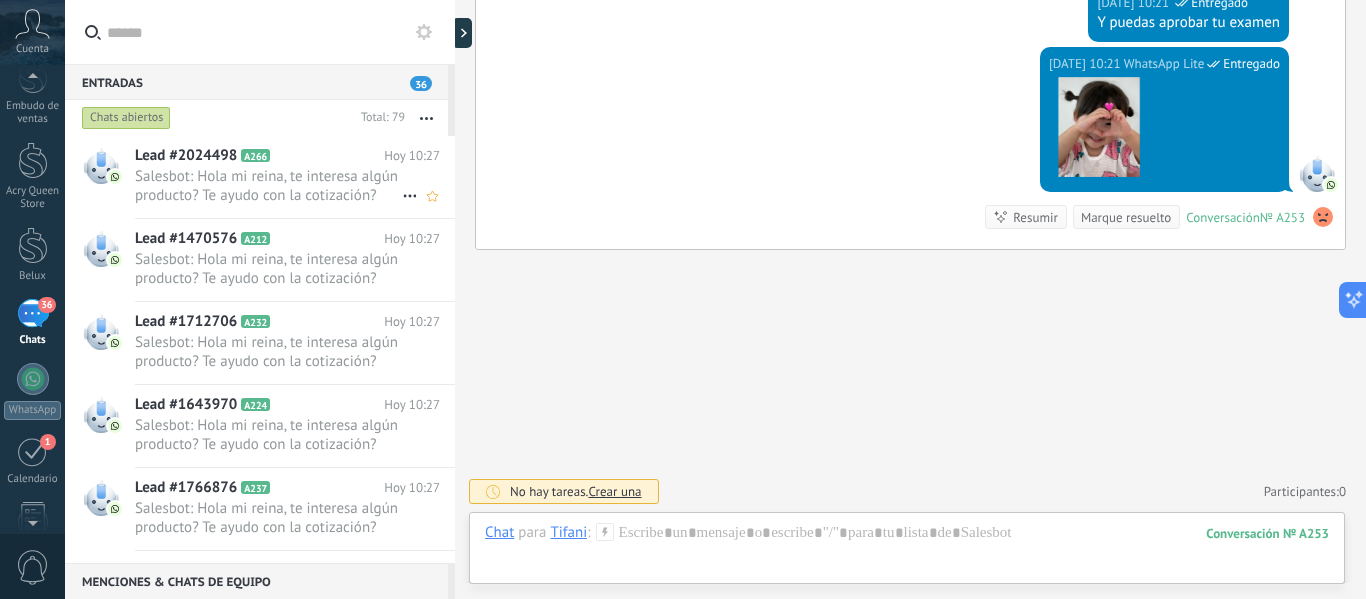 click on "Salesbot: Hola mi reina, te interesa algún producto? Te ayudo con la cotización?" at bounding box center (268, 186) 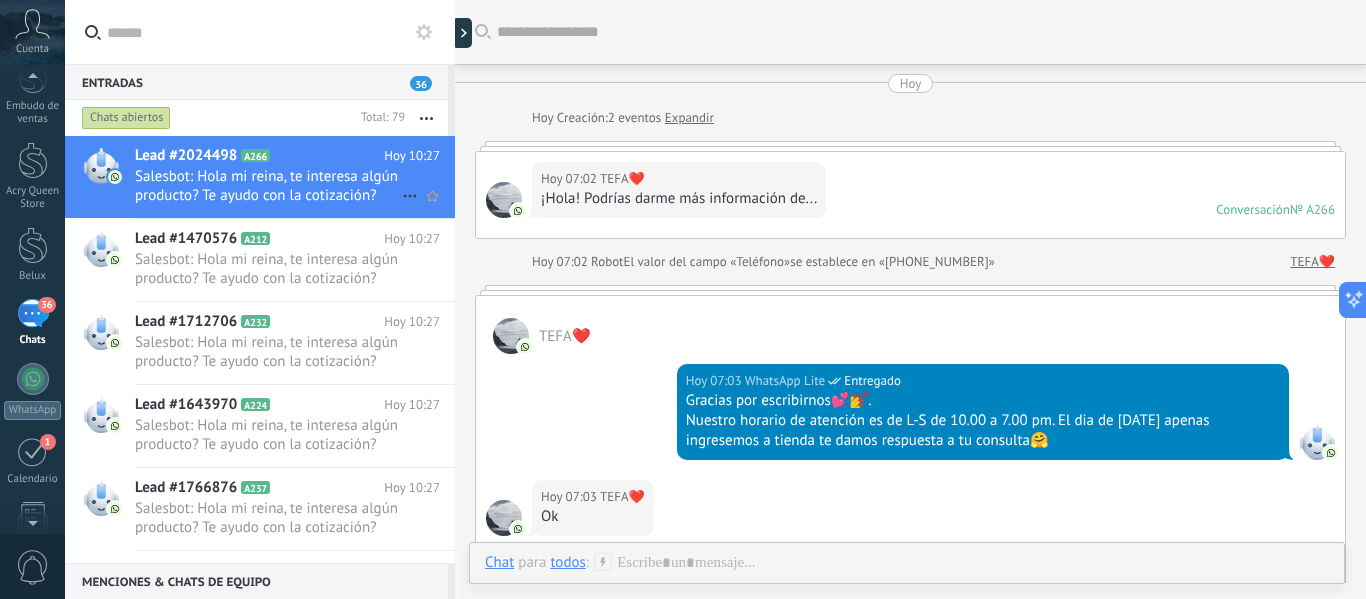 scroll, scrollTop: 1200, scrollLeft: 0, axis: vertical 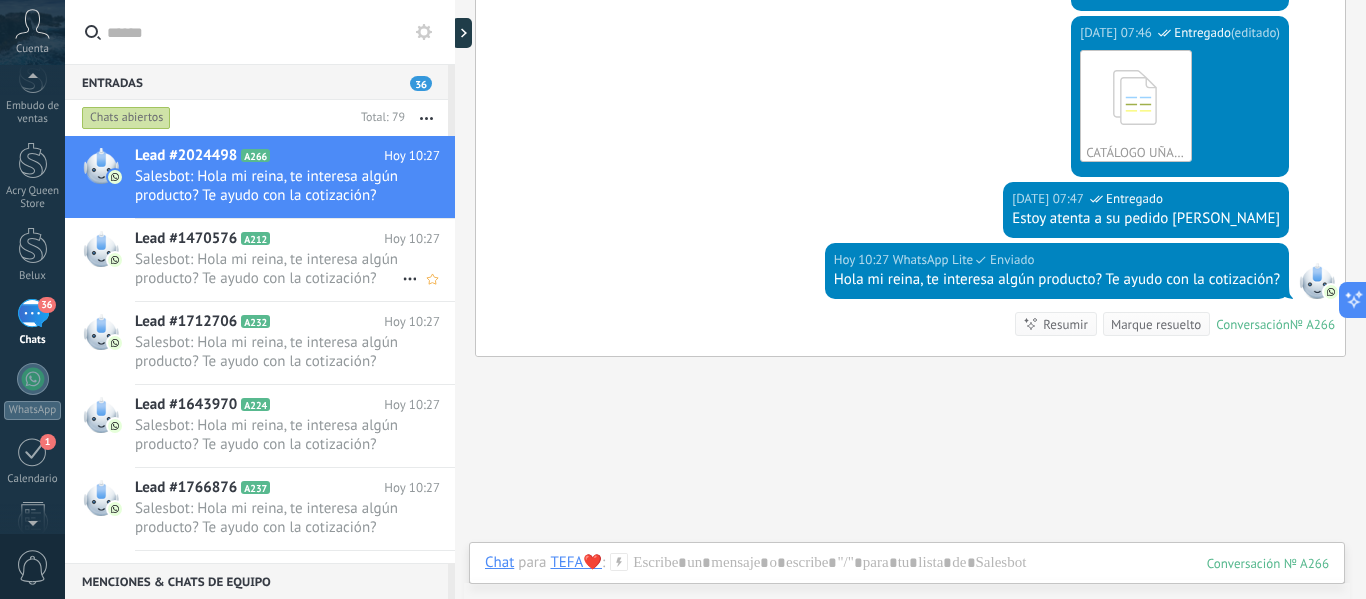 click on "Salesbot: Hola mi reina, te interesa algún producto? Te ayudo con la cotización?" at bounding box center [268, 269] 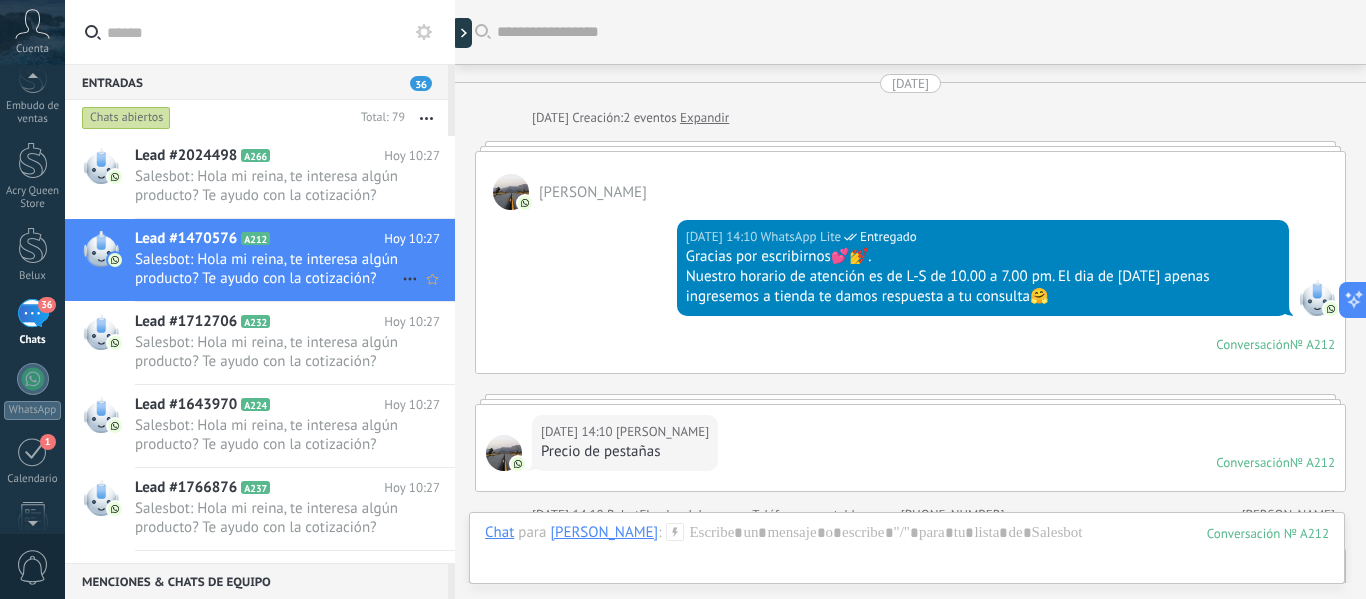 scroll, scrollTop: 2229, scrollLeft: 0, axis: vertical 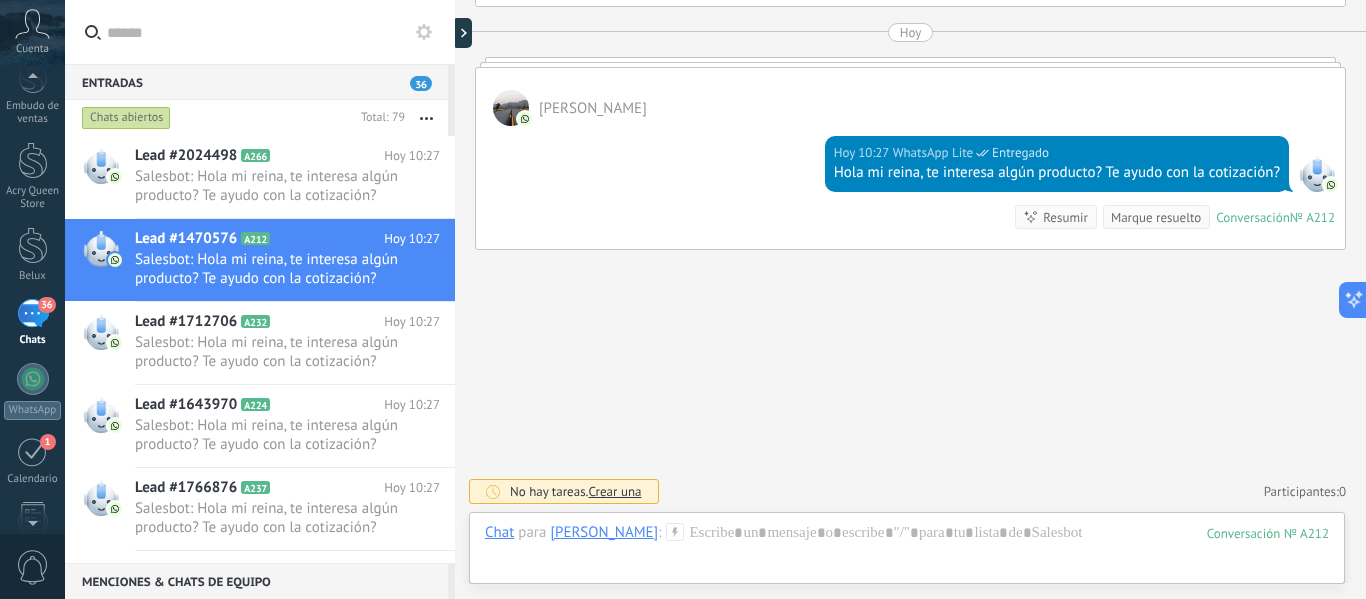 click on "[DATE] 10:27 WhatsApp Lite  Entregado Hola mi reina, te interesa algún producto? Te ayudo con la cotización? Conversación  № A212 Conversación № A212 Resumir Resumir Marque resuelto" at bounding box center [910, 187] 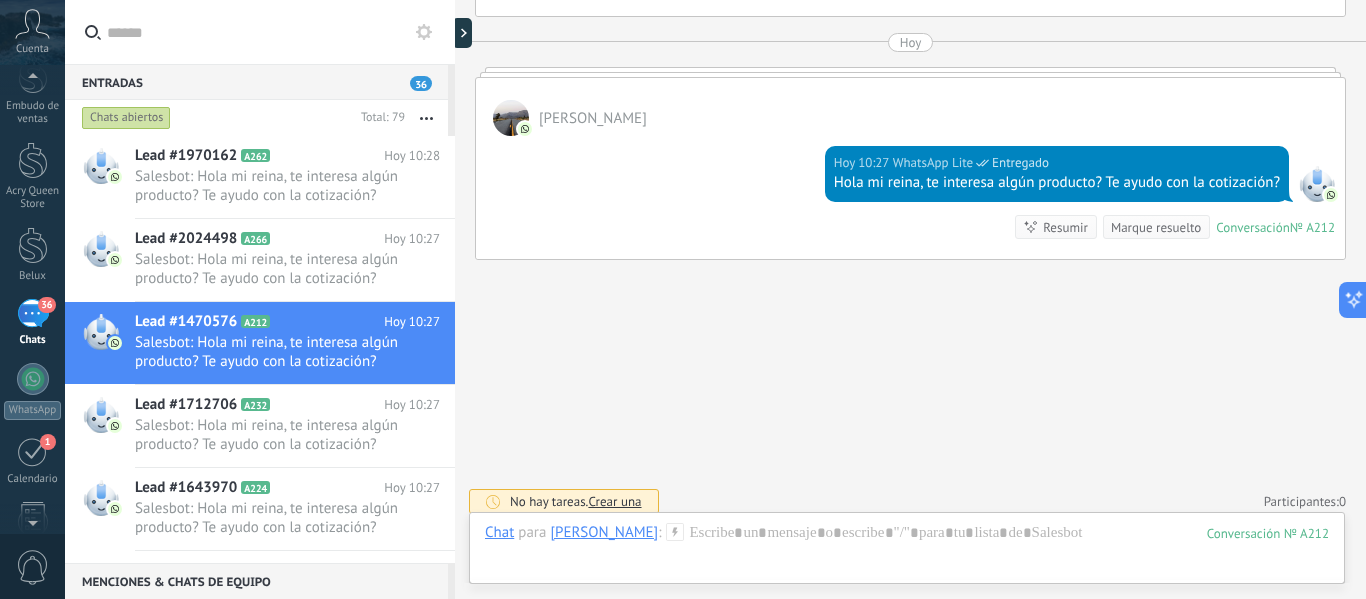 scroll, scrollTop: 2229, scrollLeft: 0, axis: vertical 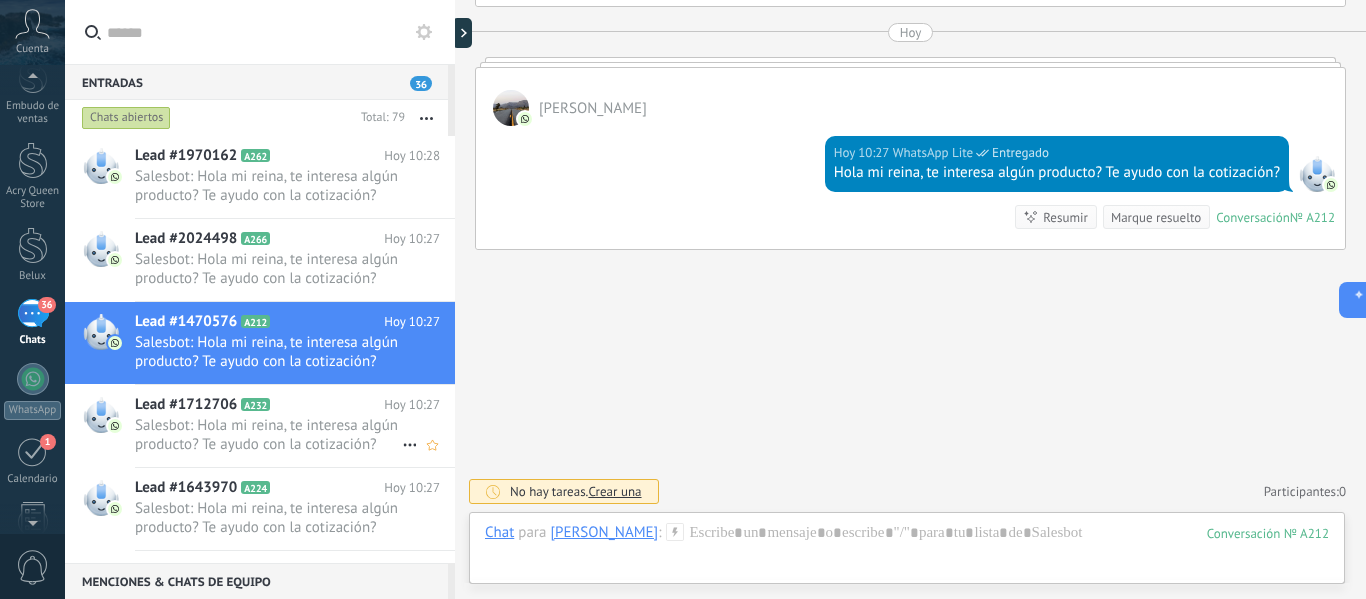 click on "Salesbot: Hola mi reina, te interesa algún producto? Te ayudo con la cotización?" at bounding box center [268, 435] 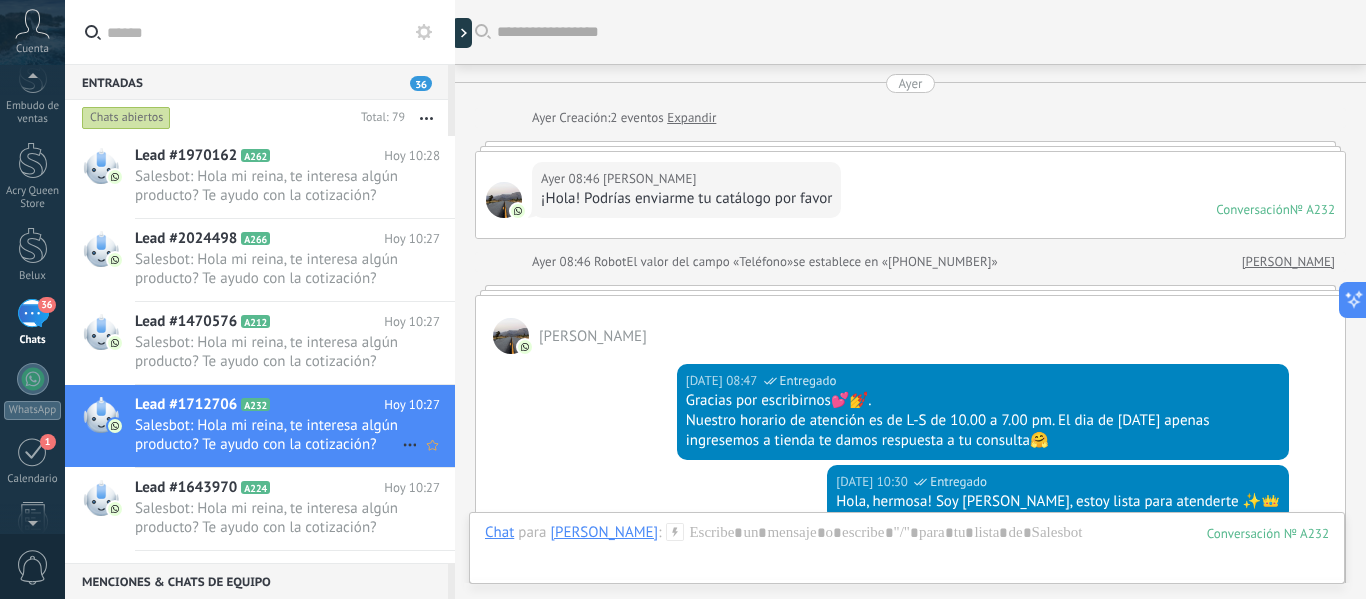 scroll, scrollTop: 1147, scrollLeft: 0, axis: vertical 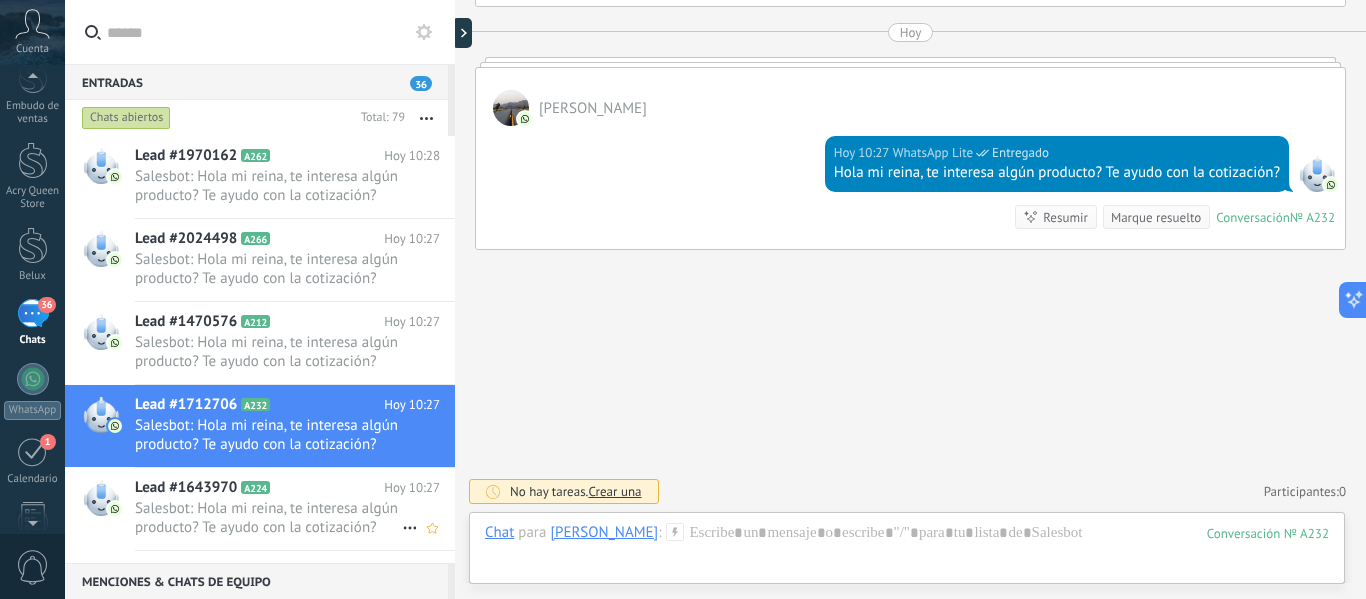 click on "Salesbot: Hola mi reina, te interesa algún producto? Te ayudo con la cotización?" at bounding box center (268, 518) 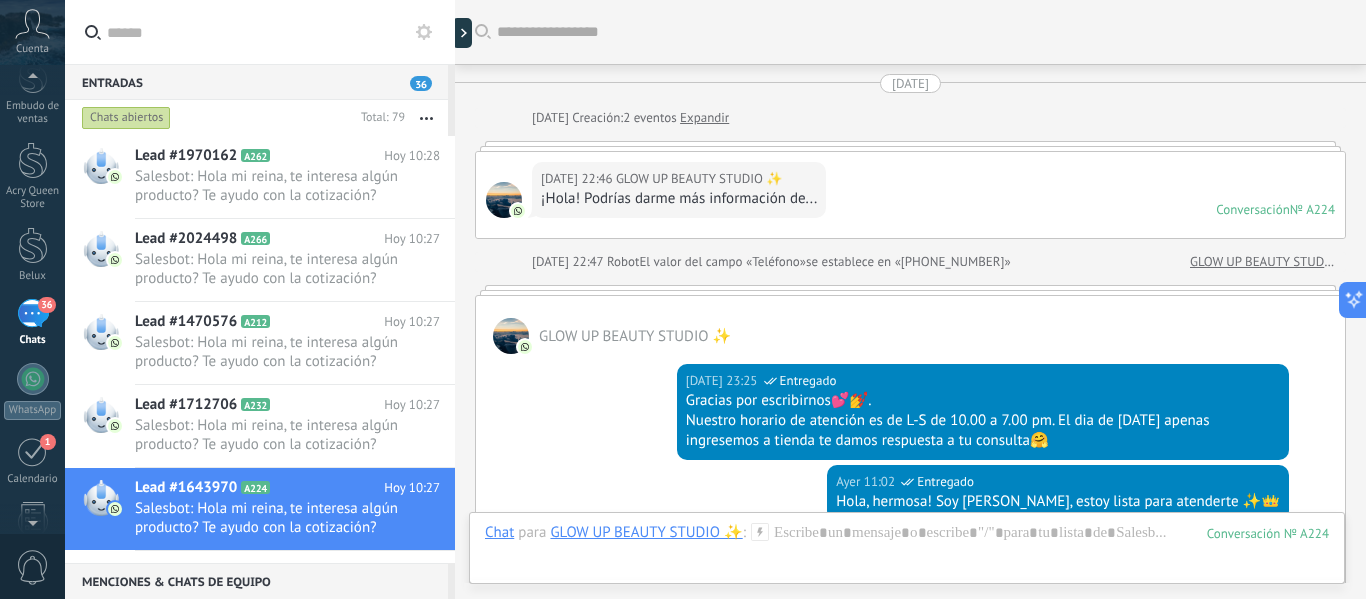 scroll, scrollTop: 1132, scrollLeft: 0, axis: vertical 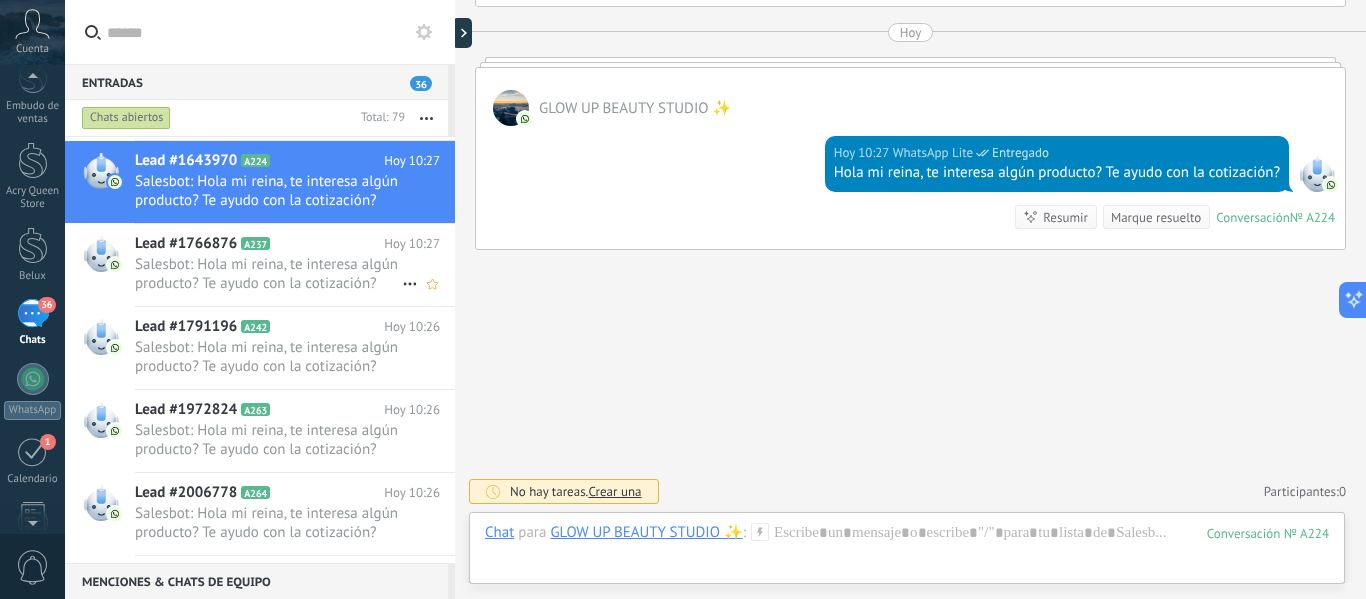 click on "Salesbot: Hola mi reina, te interesa algún producto? Te ayudo con la cotización?" at bounding box center (268, 274) 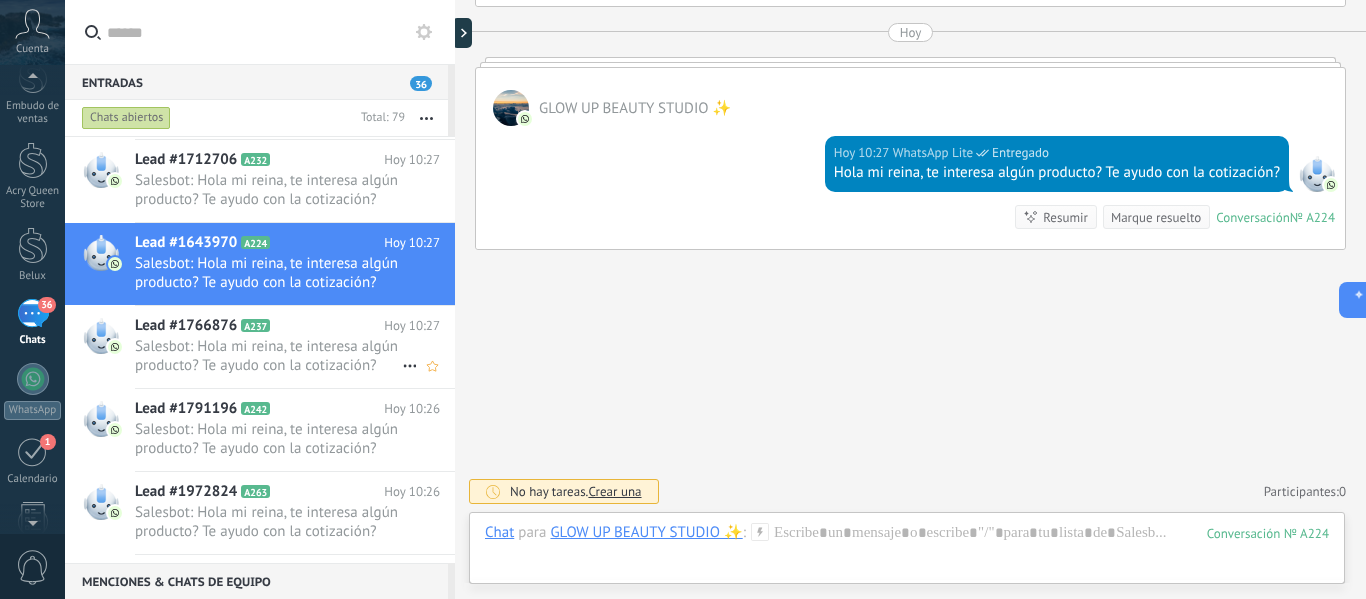 click on "Salesbot: Hola mi reina, te interesa algún producto? Te ayudo con la cotización?" at bounding box center (268, 356) 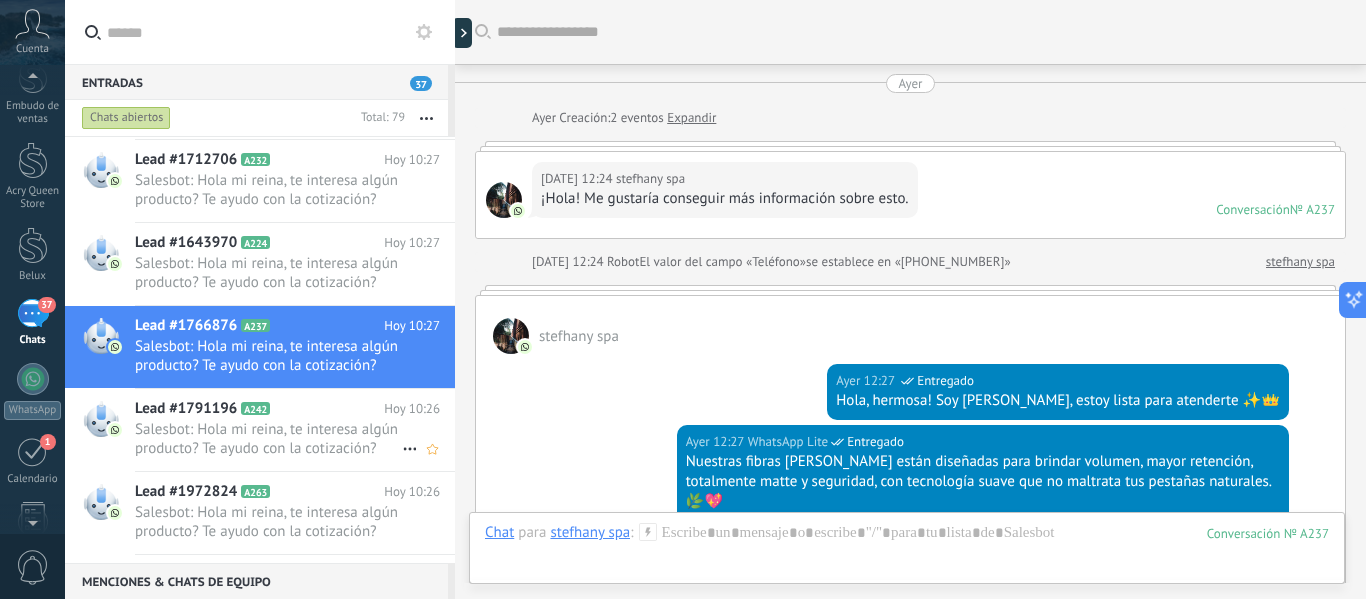 scroll, scrollTop: 833, scrollLeft: 0, axis: vertical 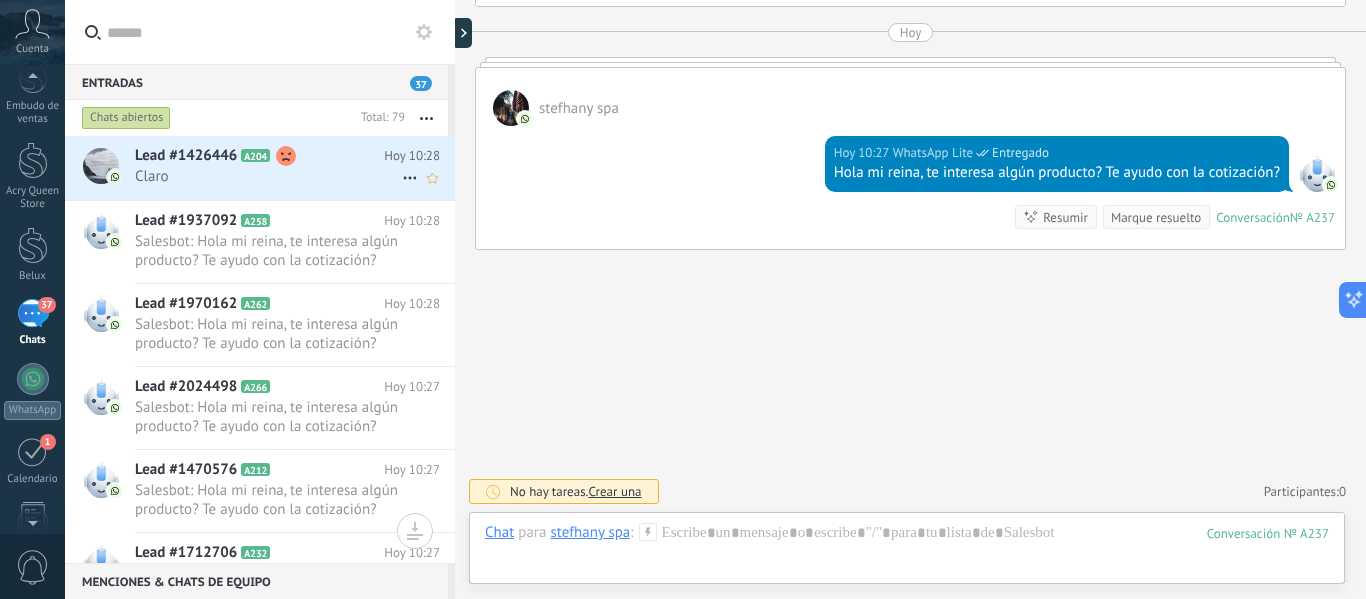 click on "Lead #1426446
A204
[DATE] 10:28
[GEOGRAPHIC_DATA]" at bounding box center [295, 167] 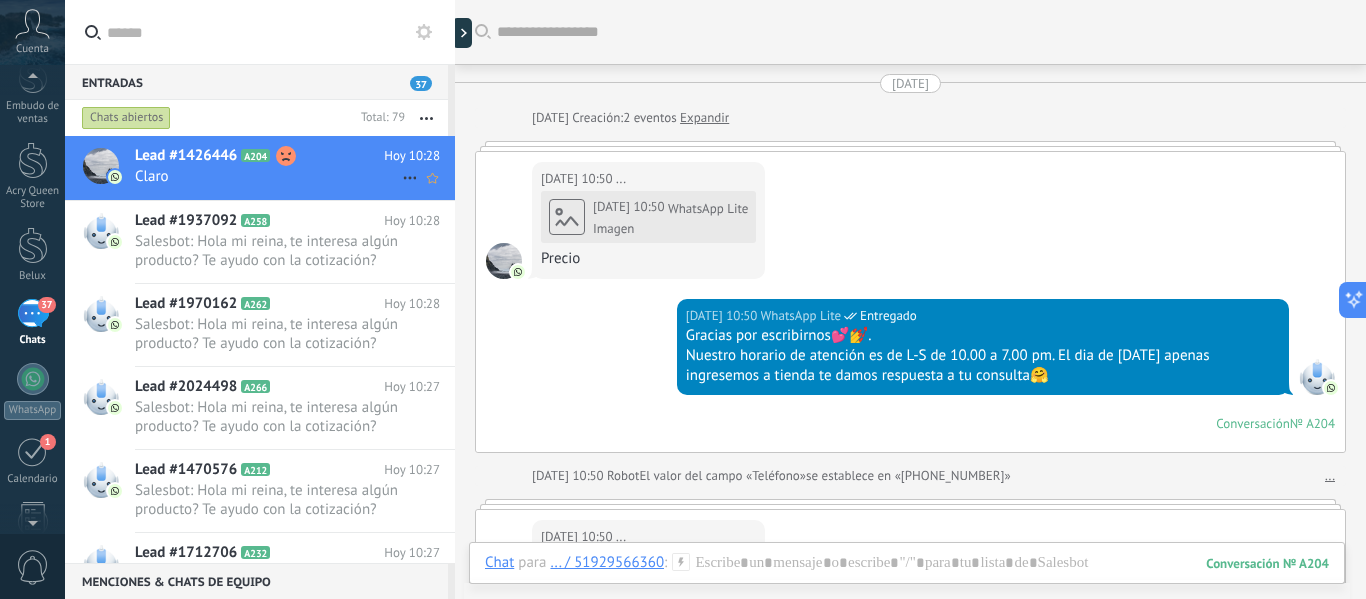 scroll, scrollTop: 2301, scrollLeft: 0, axis: vertical 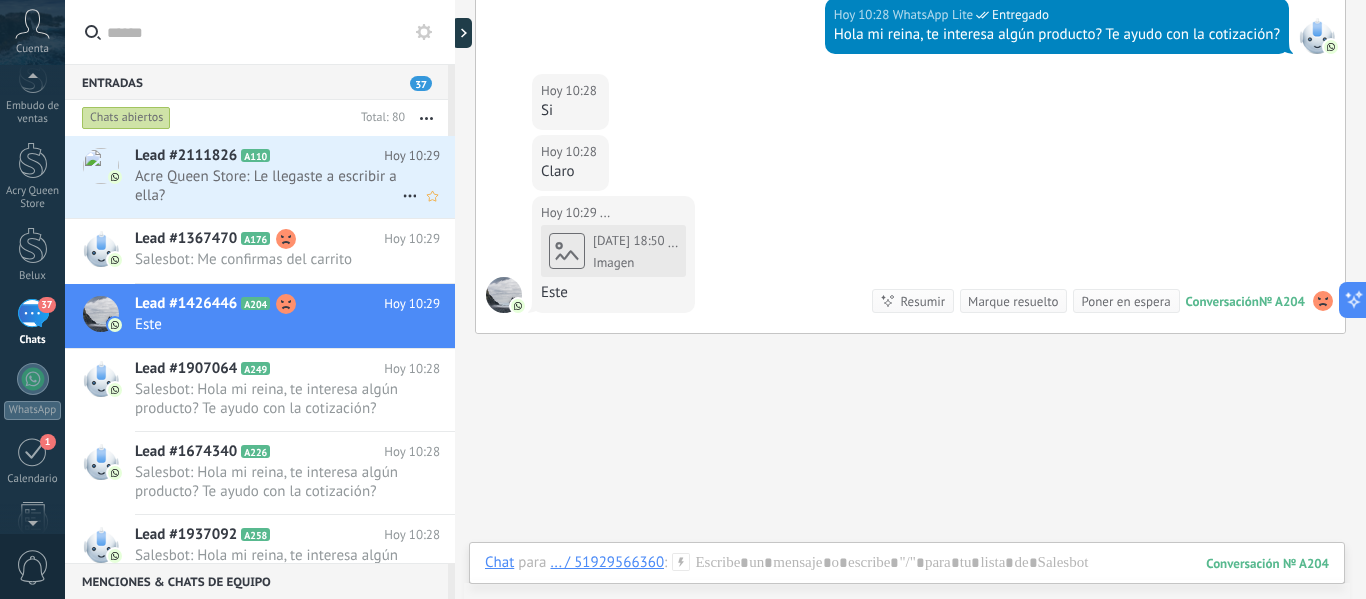 click on "Acre Queen Store: Le llegaste a escribir a ella?" at bounding box center [268, 186] 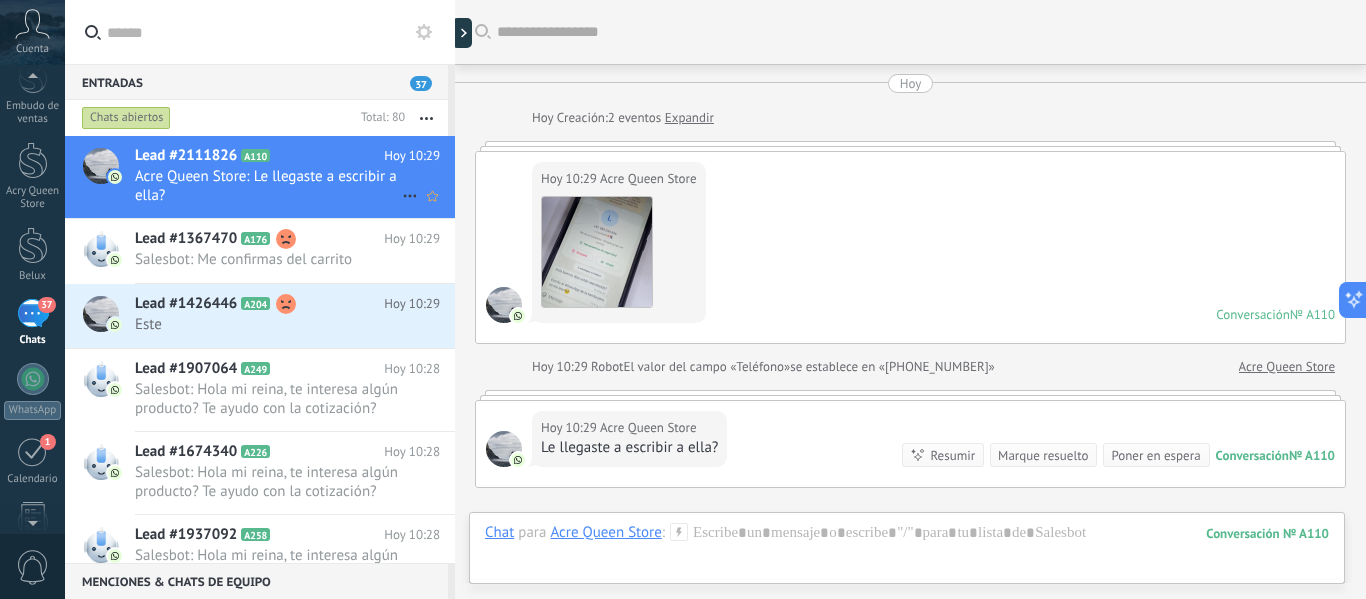 scroll, scrollTop: 238, scrollLeft: 0, axis: vertical 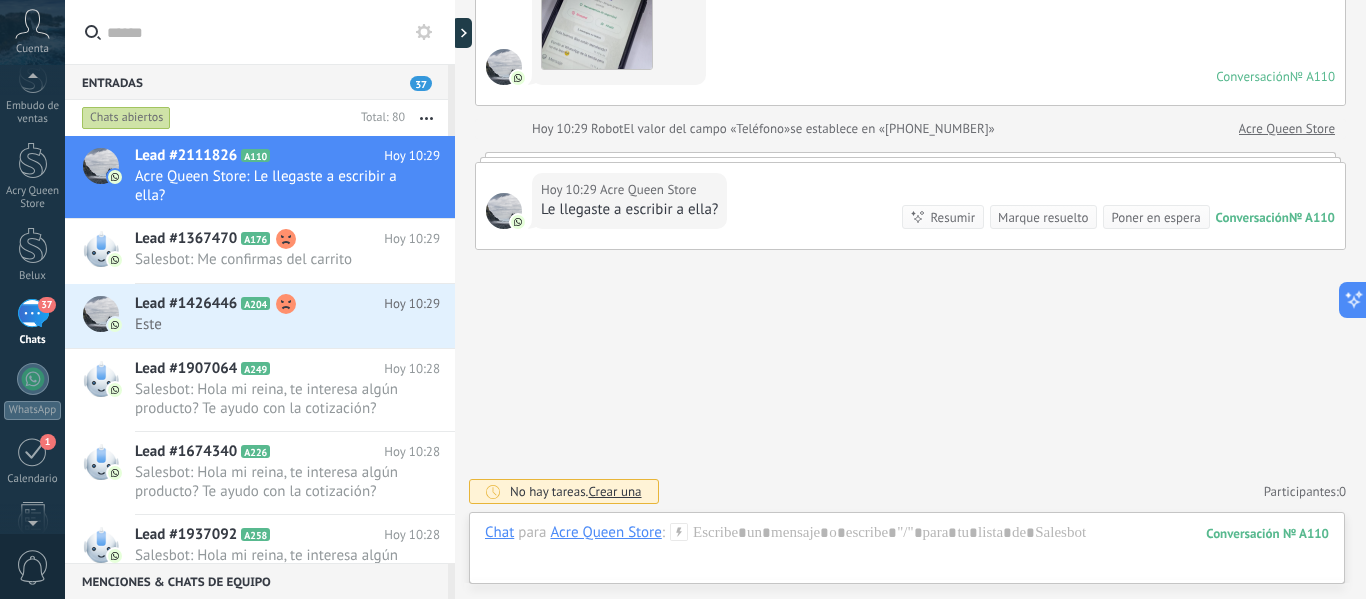 click on "Buscar Carga más [DATE] [DATE] Creación:  2  eventos   Expandir [DATE] 10:29 Acre Queen Store  Descargar Conversación  № A110 Conversación № A110 [DATE] 10:29 Robot  El valor del campo «Teléfono»  se establece en «[PHONE_NUMBER]» Acre Queen Store [DATE] 10:29 Acre Queen Store  Le llegaste a escribir a ella? Conversación  № A110 Conversación № A110 Resumir Resumir Marque resuelto Poner en espera [DATE] 10:29 Acre Queen Store: Le llegaste a escribir a ella? Conversación № A110 No hay tareas.  Crear una Participantes:  0 Agregar usuario Bots:  0" at bounding box center [910, 180] 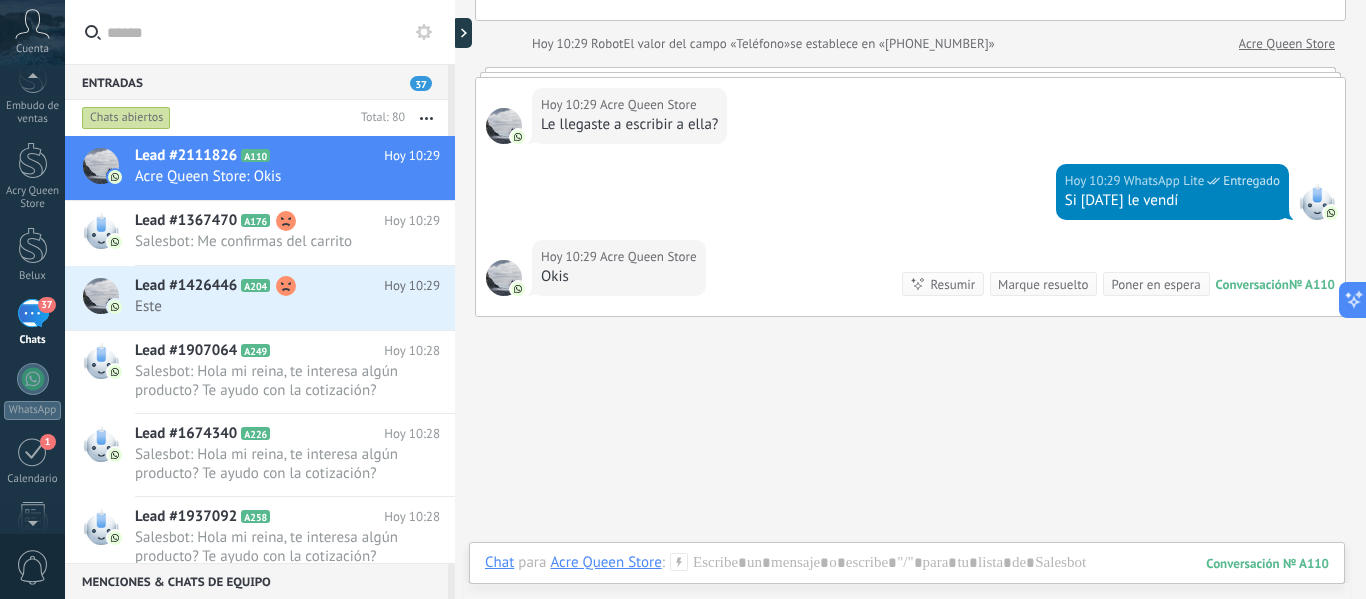 scroll, scrollTop: 363, scrollLeft: 0, axis: vertical 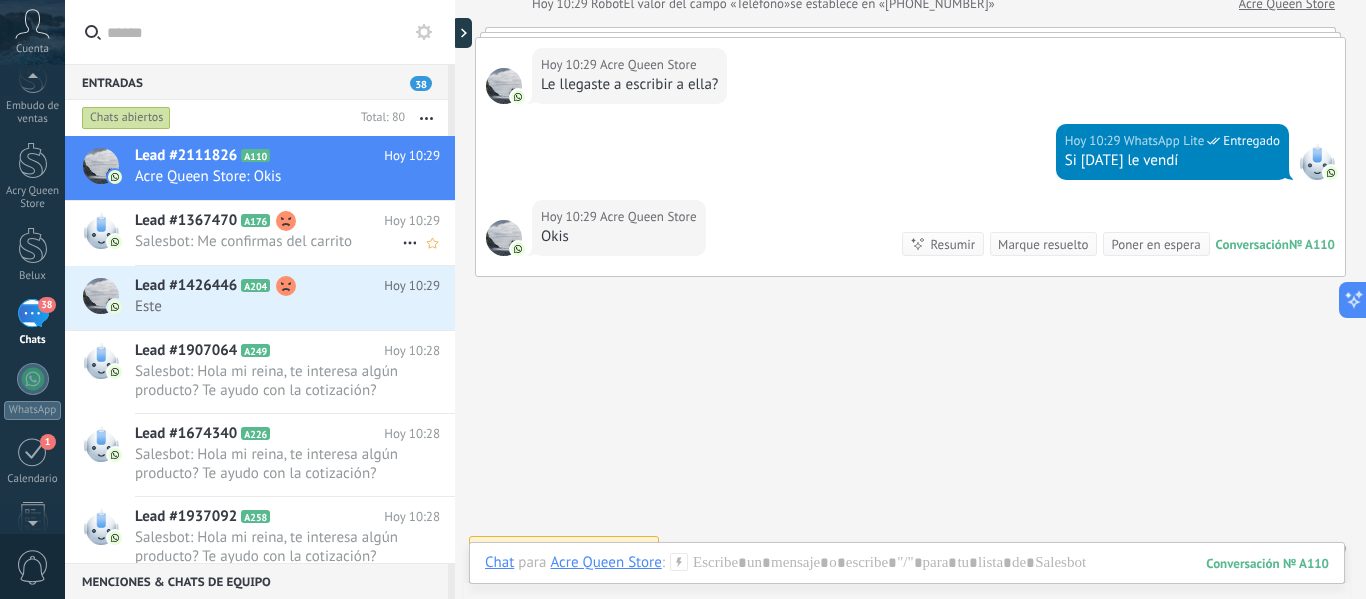 click on "Lead #1367470
A176
[DATE] 10:29
Salesbot: Me confirmas del carrito" at bounding box center [295, 232] 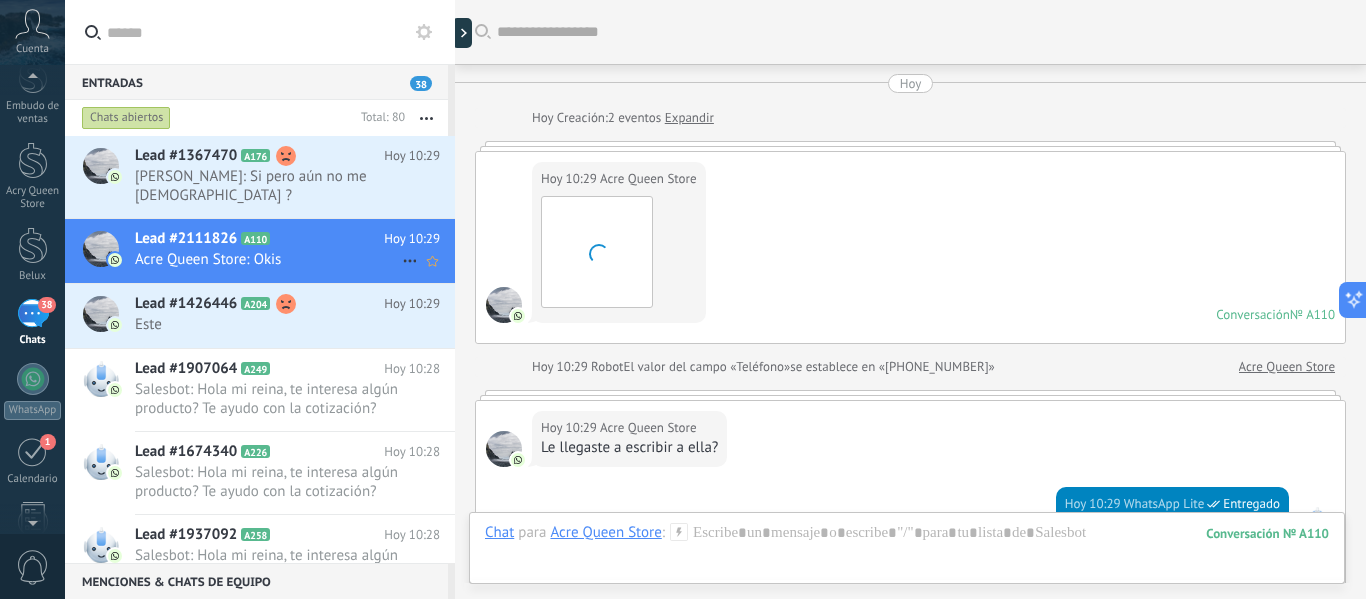 scroll, scrollTop: 390, scrollLeft: 0, axis: vertical 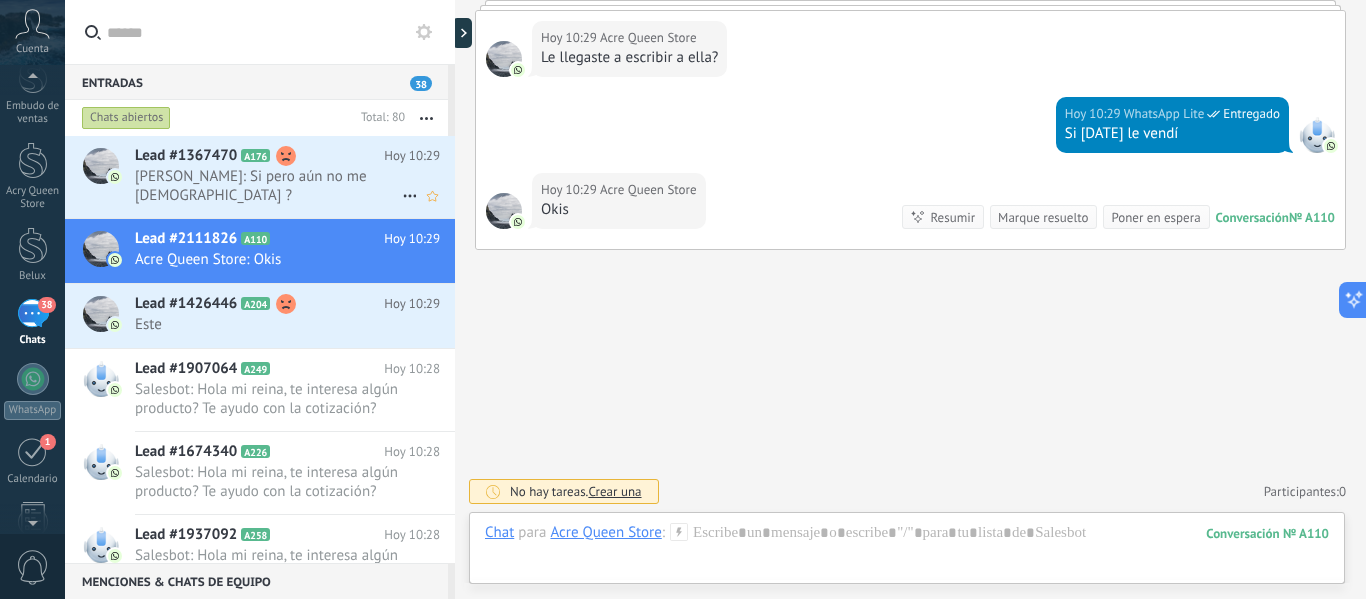 click on "[PERSON_NAME]: Si pero aún no me [DEMOGRAPHIC_DATA] ?" at bounding box center (268, 186) 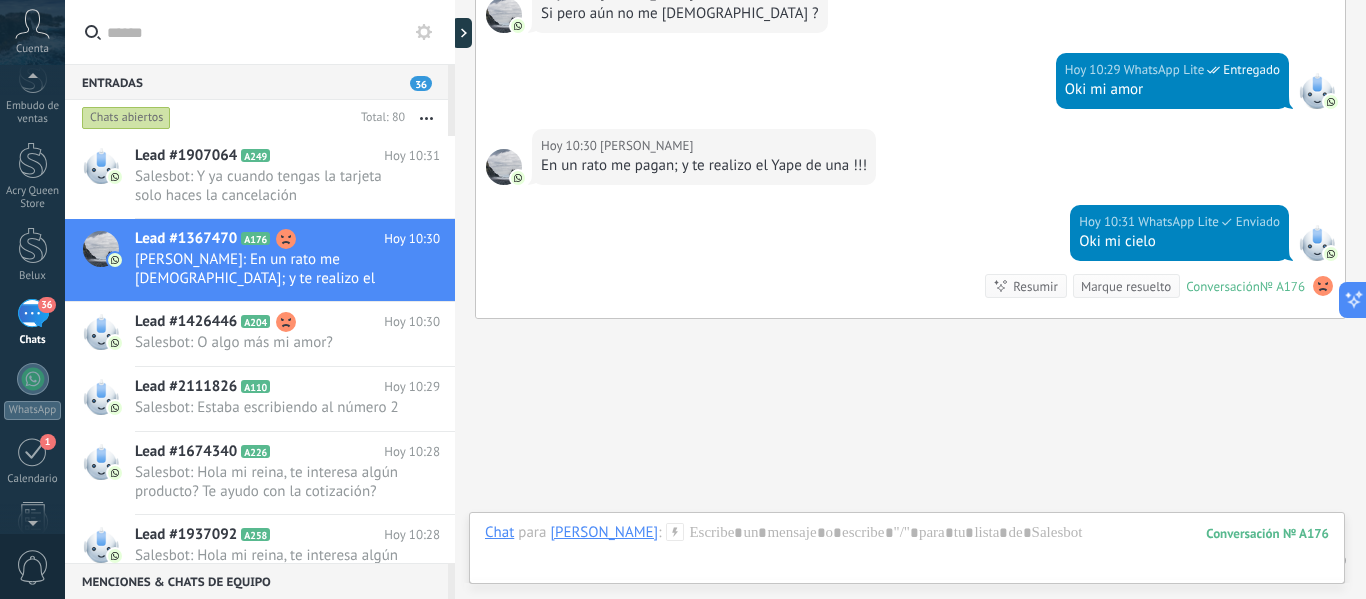 scroll, scrollTop: 2916, scrollLeft: 0, axis: vertical 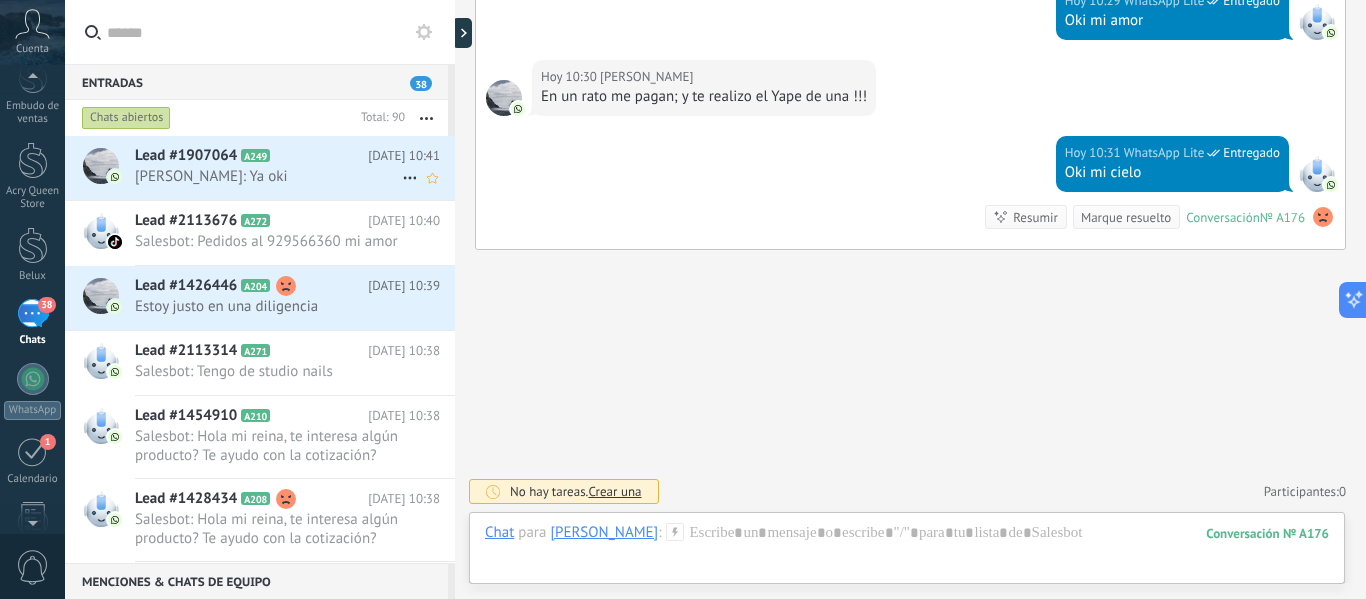 click on "[PERSON_NAME]: Ya oki" at bounding box center [268, 176] 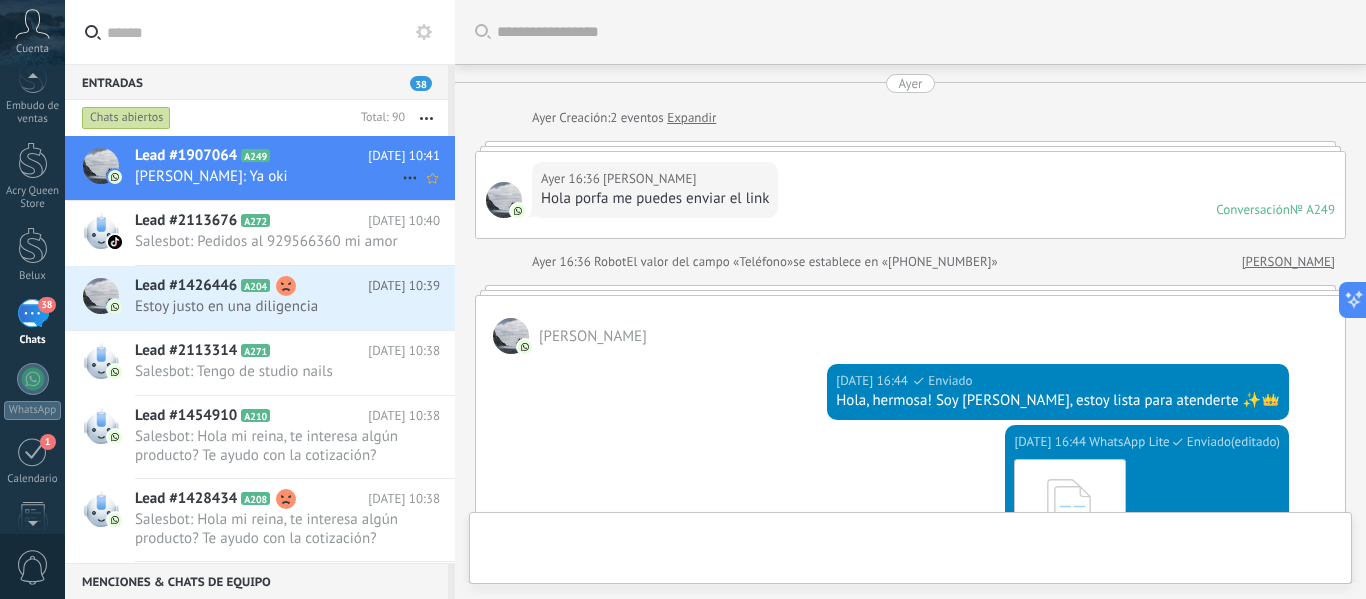 scroll, scrollTop: 2058, scrollLeft: 0, axis: vertical 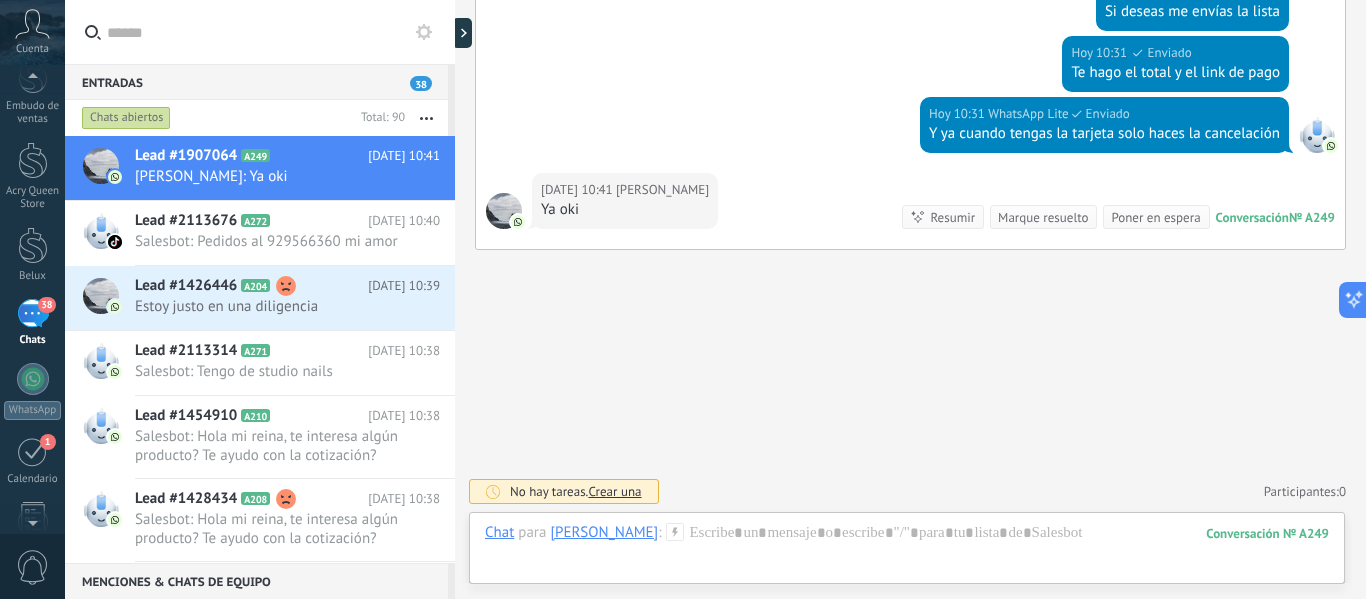 click on "[DATE] 10:31 WhatsApp Lite  Enviado Y ya cuando tengas la tarjeta solo haces la cancelación" at bounding box center (910, 135) 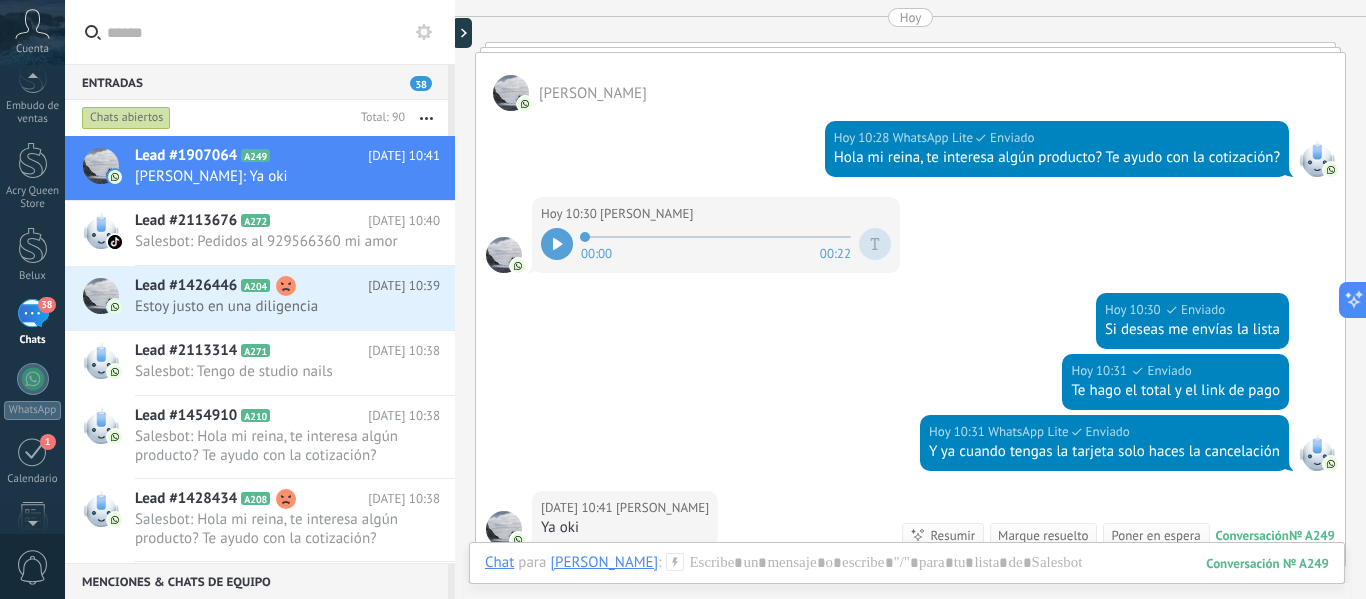 scroll, scrollTop: 1738, scrollLeft: 0, axis: vertical 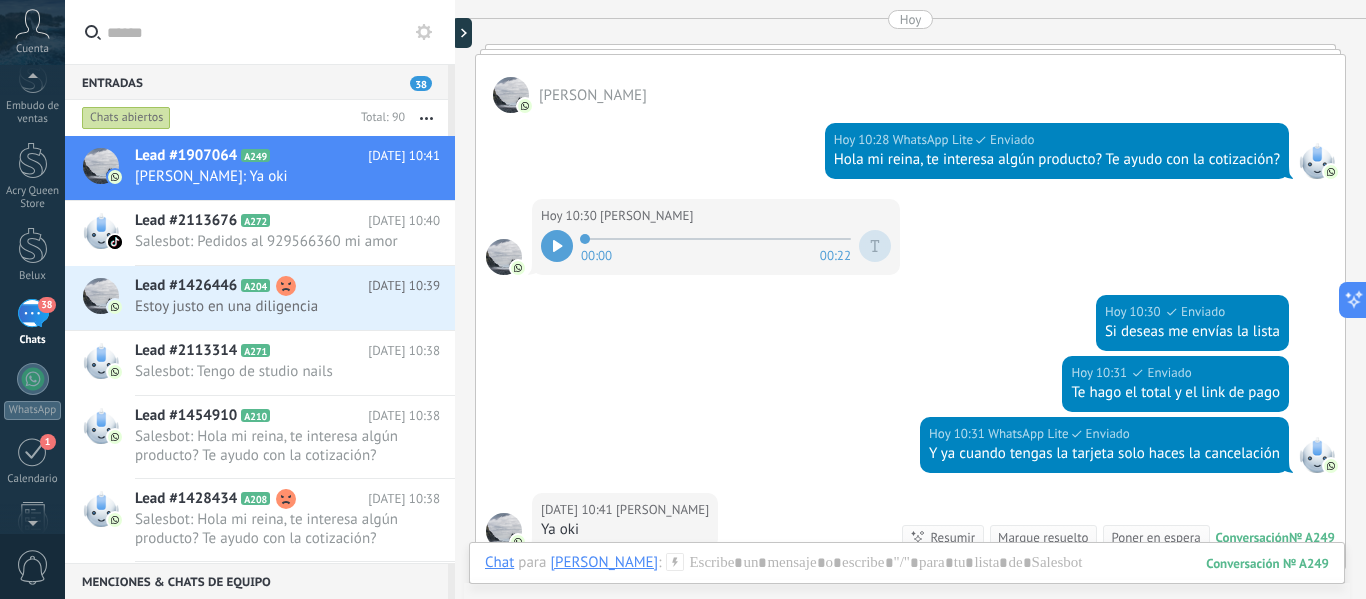 click at bounding box center (557, 246) 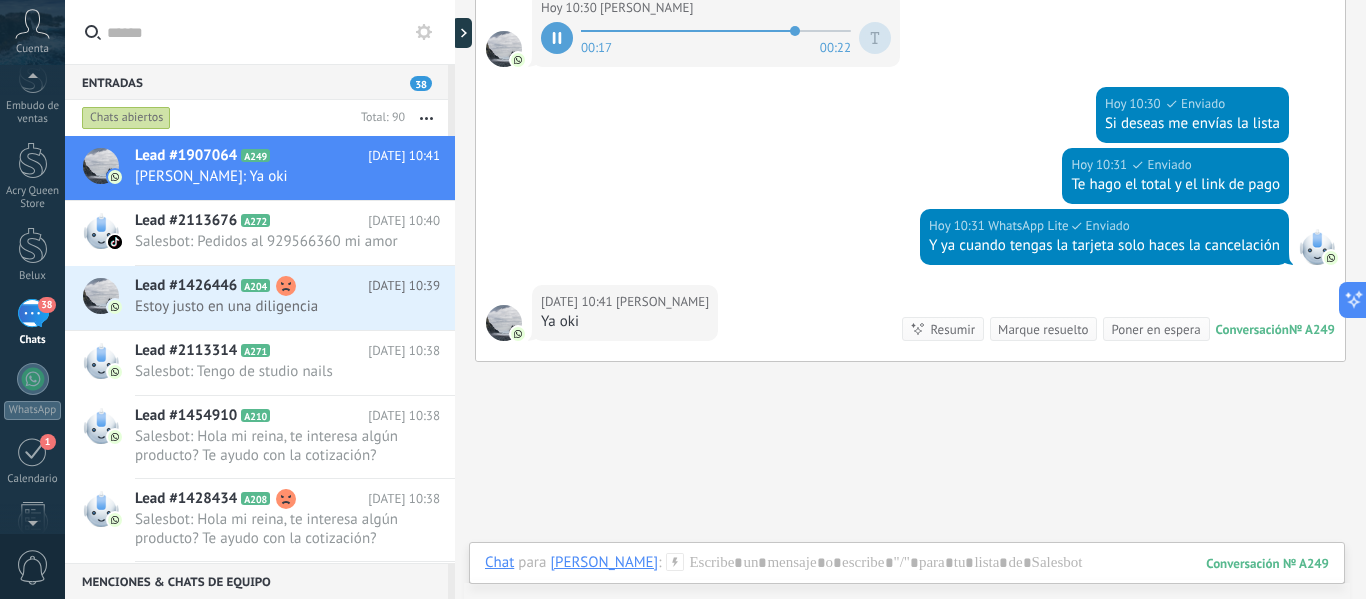 scroll, scrollTop: 2058, scrollLeft: 0, axis: vertical 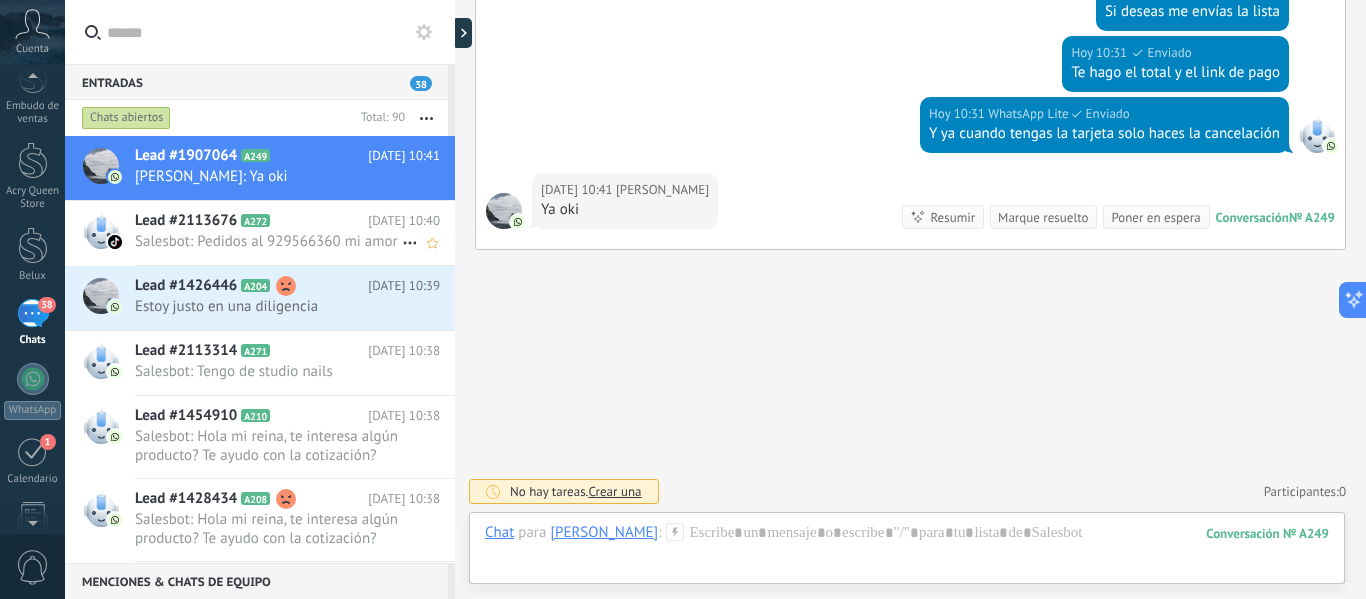 click on "Salesbot: Pedidos al 929566360 mi amor" at bounding box center [268, 241] 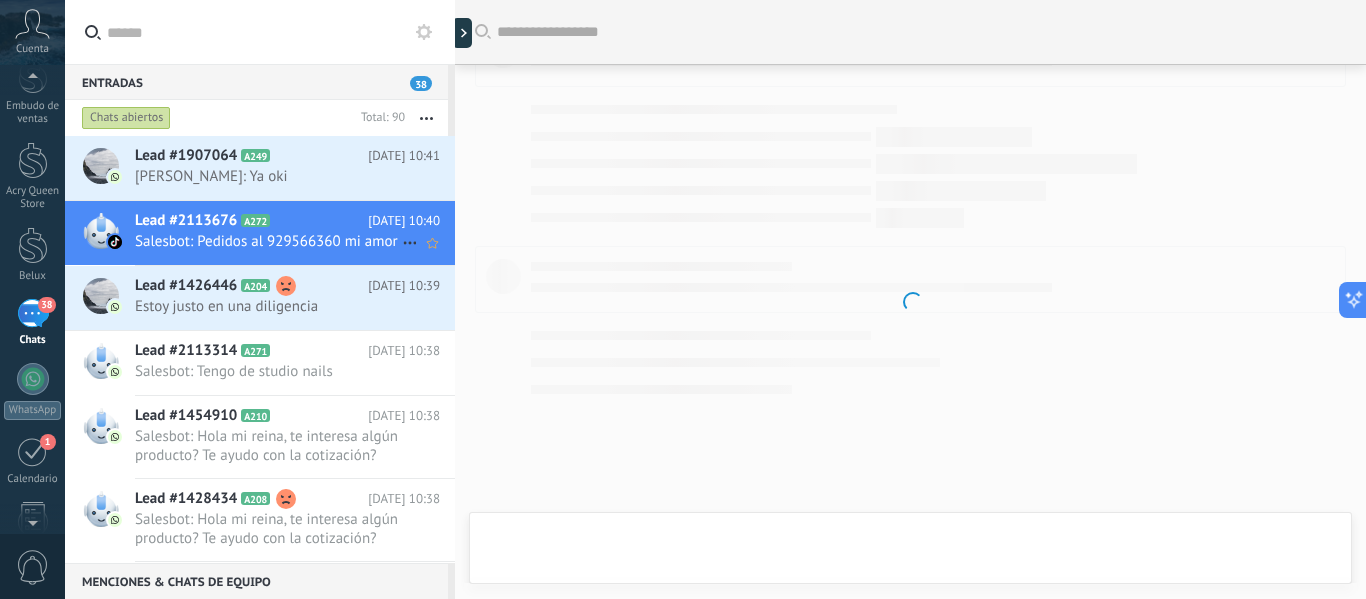 scroll, scrollTop: 210, scrollLeft: 0, axis: vertical 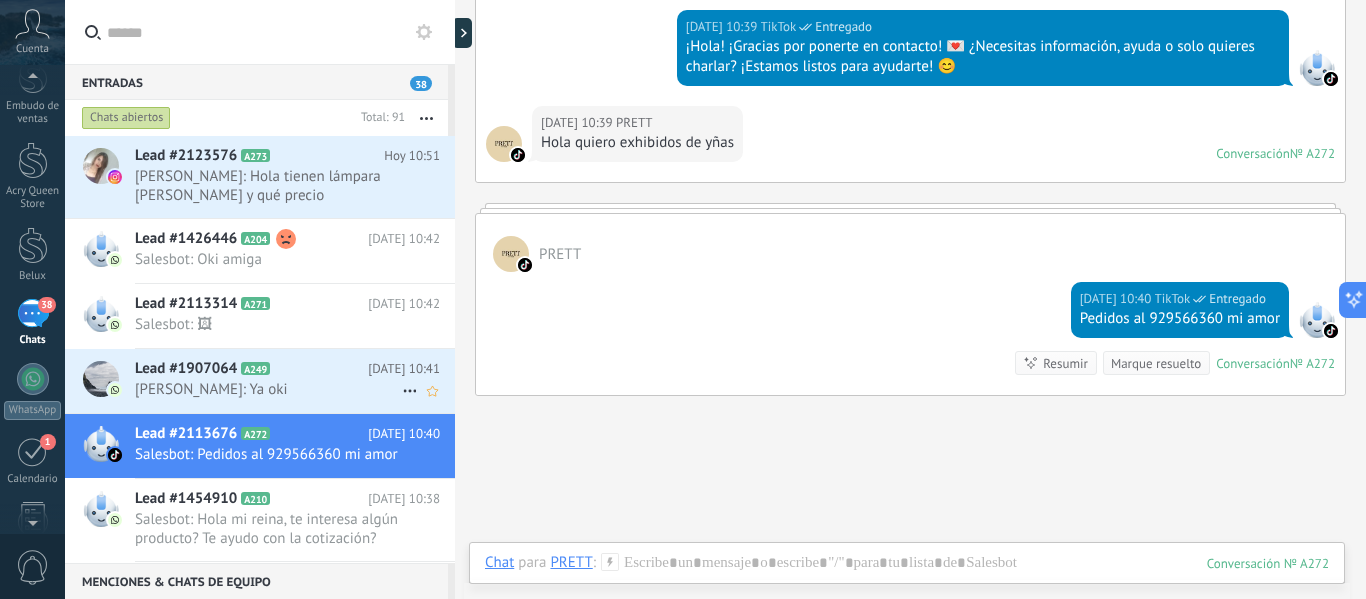 click on "[PERSON_NAME]: Ya oki" at bounding box center (268, 389) 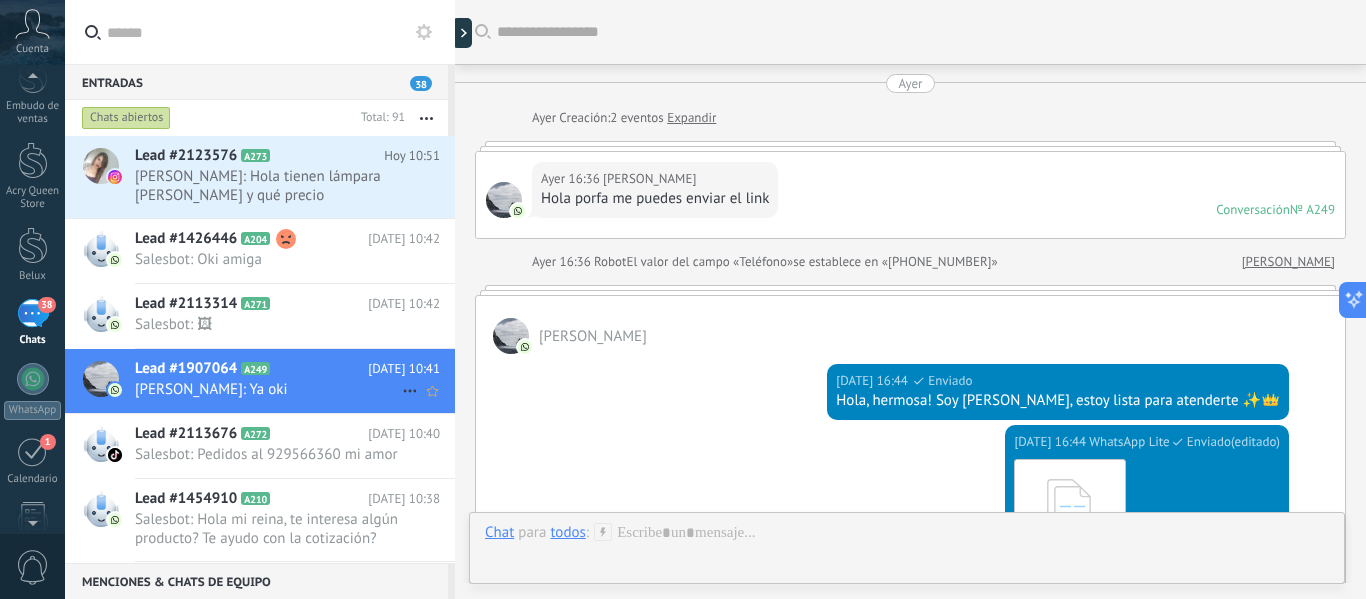 scroll, scrollTop: 2058, scrollLeft: 0, axis: vertical 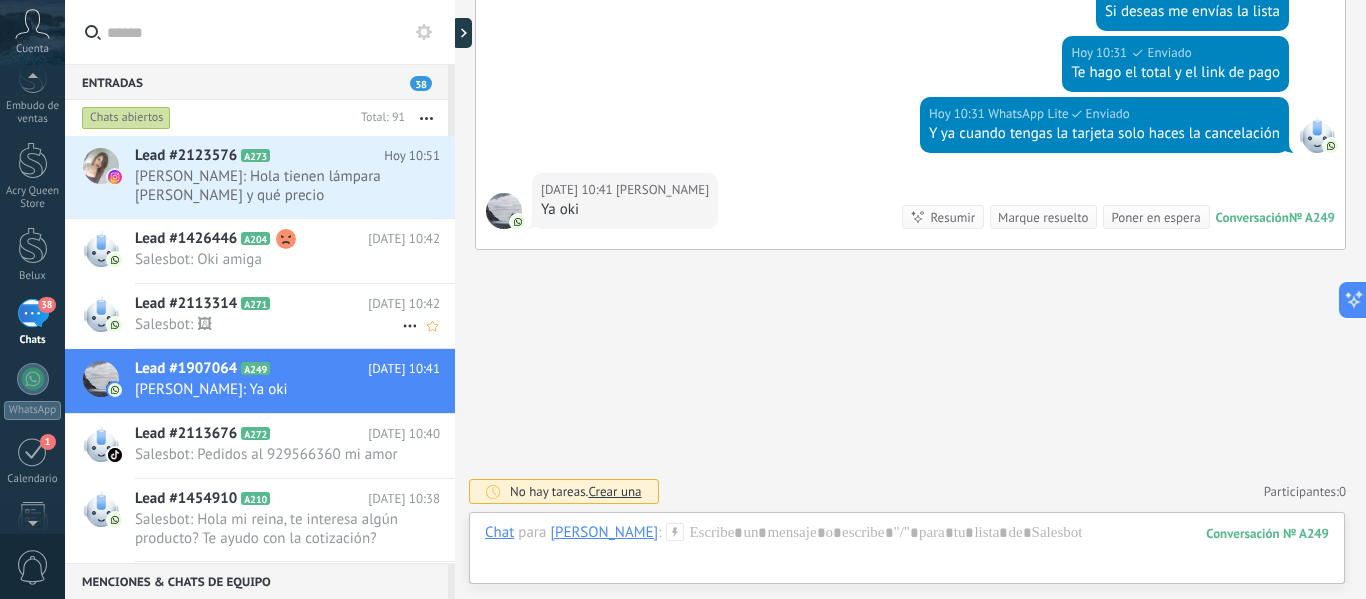 click on "Lead #2113314
A271
[DATE] 10:42
Salesbot: 🖼" at bounding box center (295, 315) 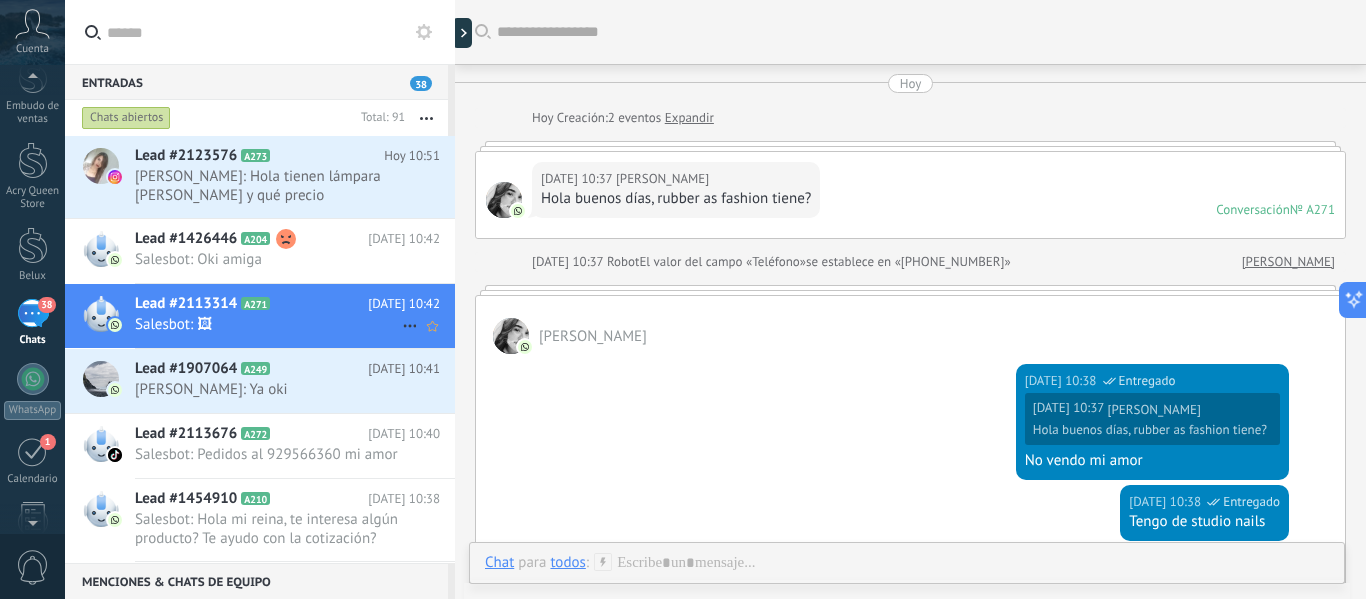 scroll, scrollTop: 915, scrollLeft: 0, axis: vertical 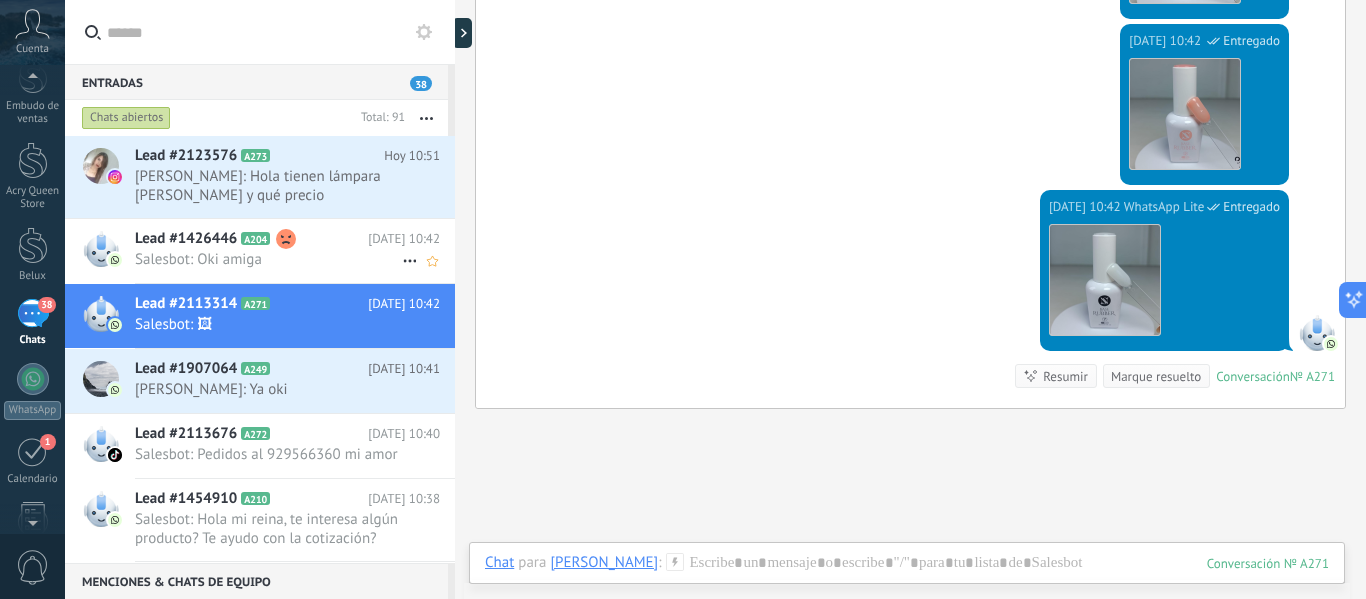 click on "Salesbot: Oki amiga" at bounding box center [268, 259] 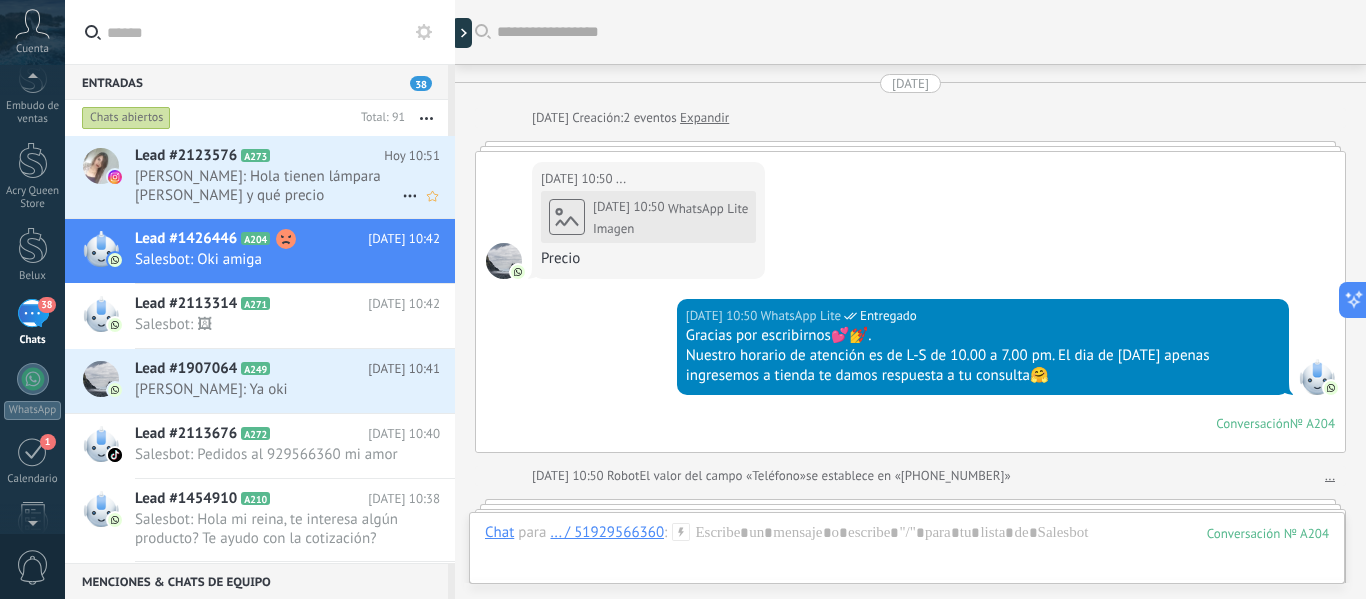 scroll, scrollTop: 2944, scrollLeft: 0, axis: vertical 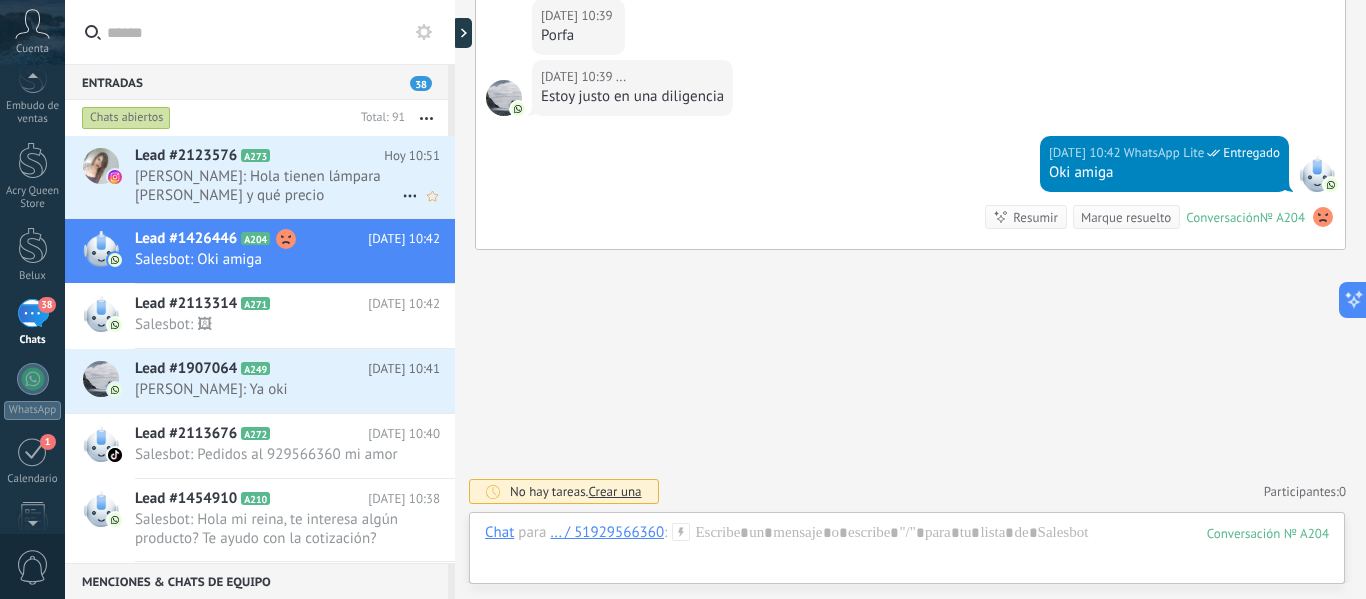click on "[PERSON_NAME]: Hola tienen lámpara [PERSON_NAME] y qué precio" at bounding box center [268, 186] 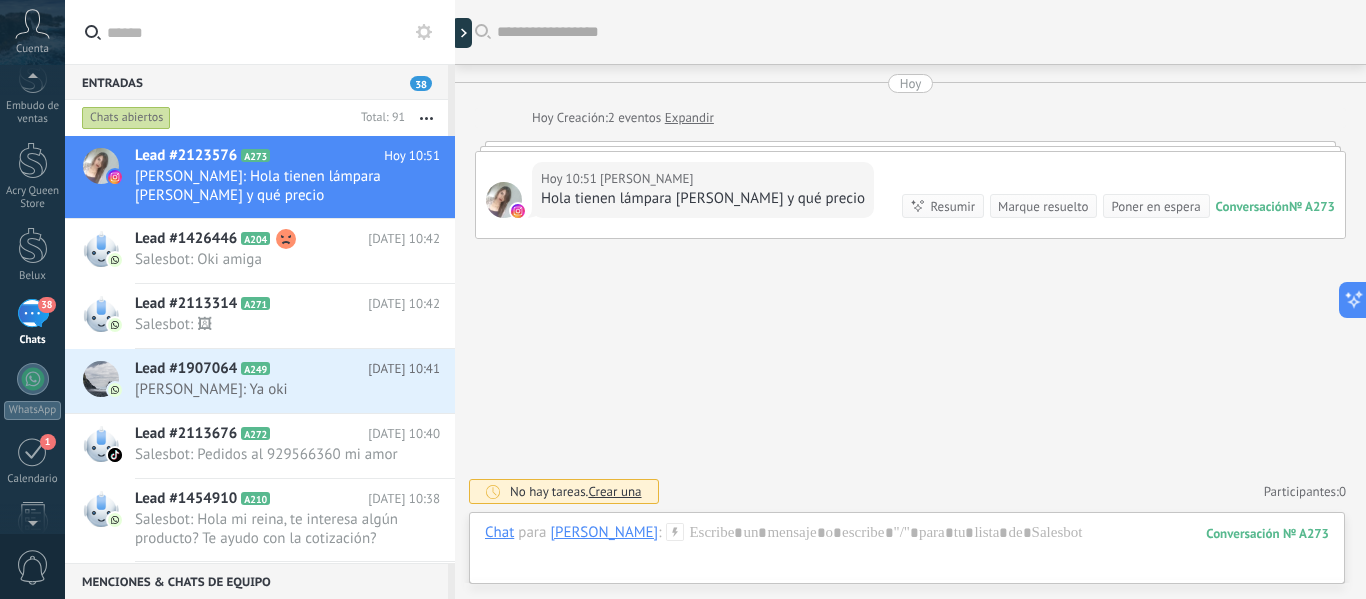 click on "Buscar Carga más [DATE] [DATE] Creación:  2  eventos   Expandir [DATE] 10:51 [PERSON_NAME]  Hola tienen lámpara [PERSON_NAME] y qué precio Conversación  № A273 Conversación № A273 Resumir Resumir Marque resuelto Poner en espera [DATE] 10:51 [PERSON_NAME]: Hola tienen lámpara [PERSON_NAME] y qué precio Conversación № A273 No hay tareas.  Crear una Participantes:  0 Agregar usuario Bots:  0" at bounding box center [910, 299] 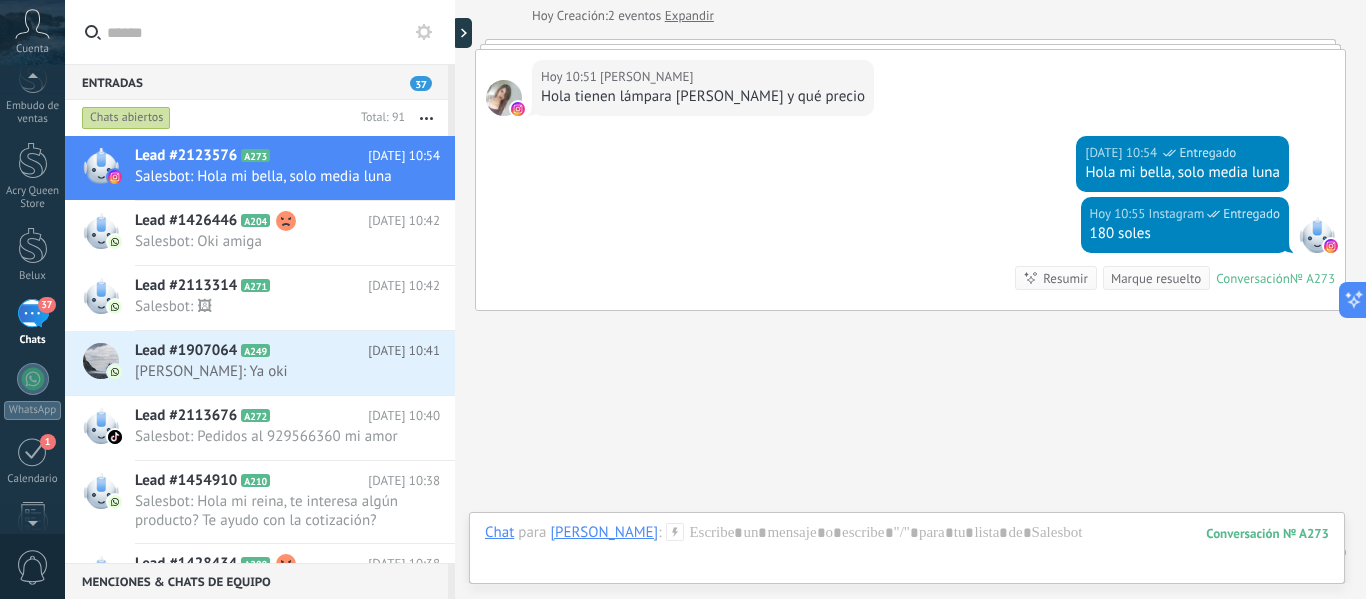 scroll, scrollTop: 163, scrollLeft: 0, axis: vertical 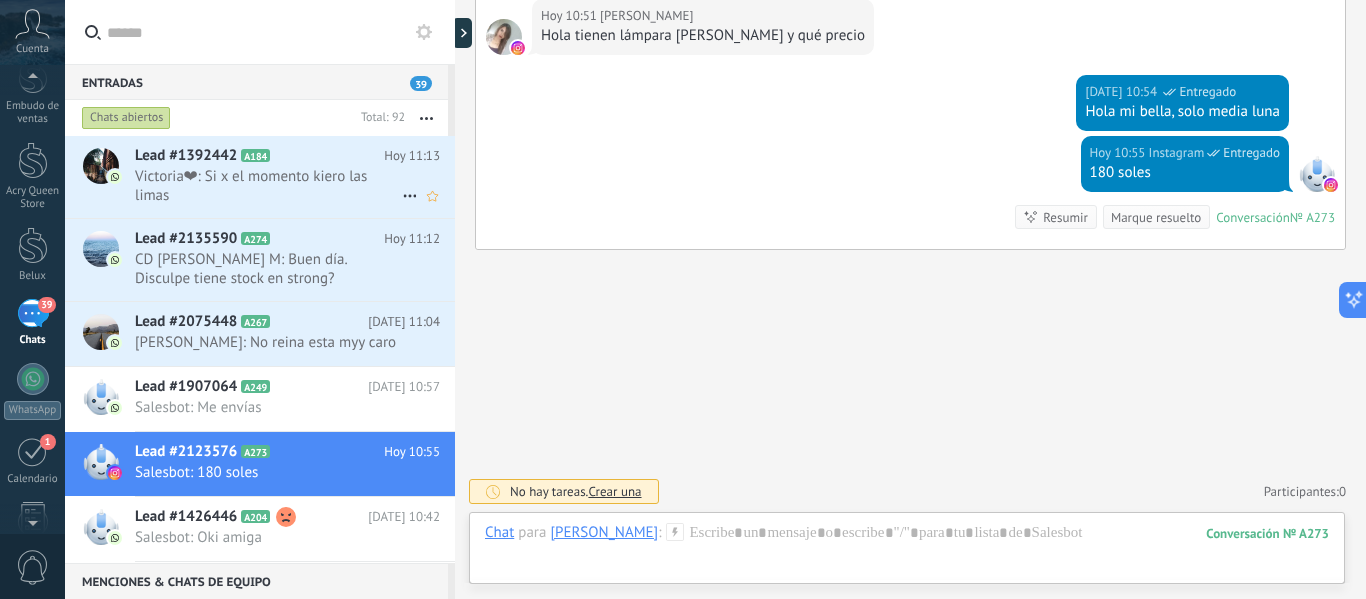 click on "Victoria❤‍: Si x el momento kiero las limas" at bounding box center (268, 186) 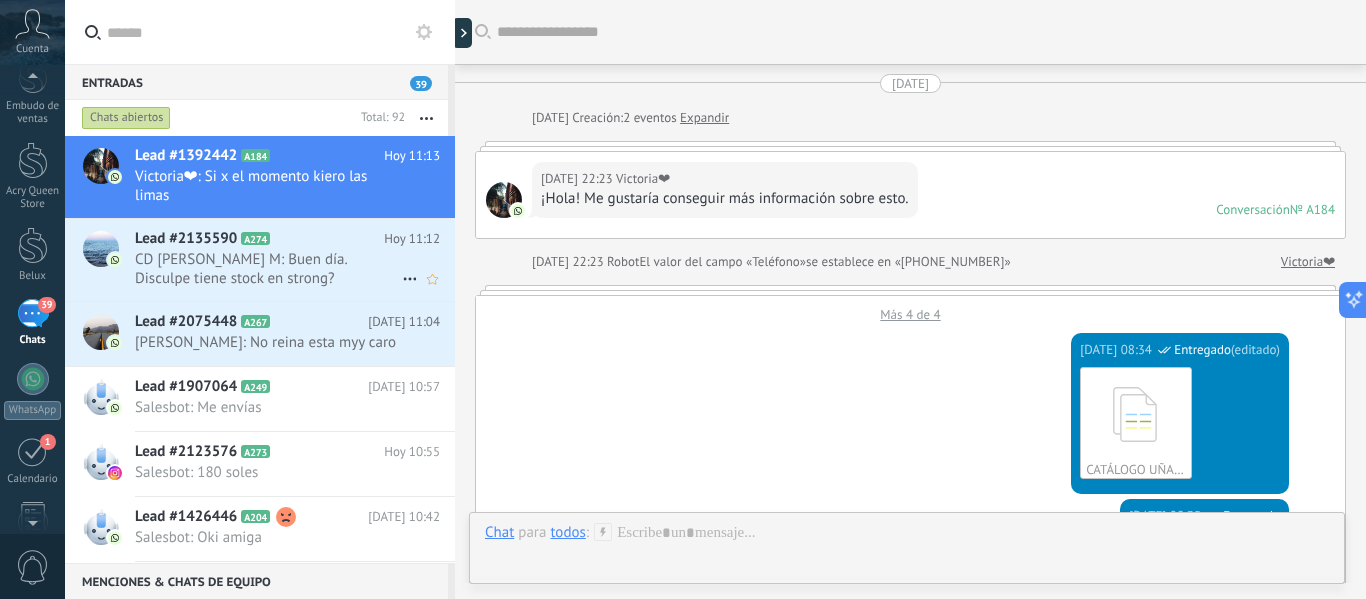 scroll, scrollTop: 1253, scrollLeft: 0, axis: vertical 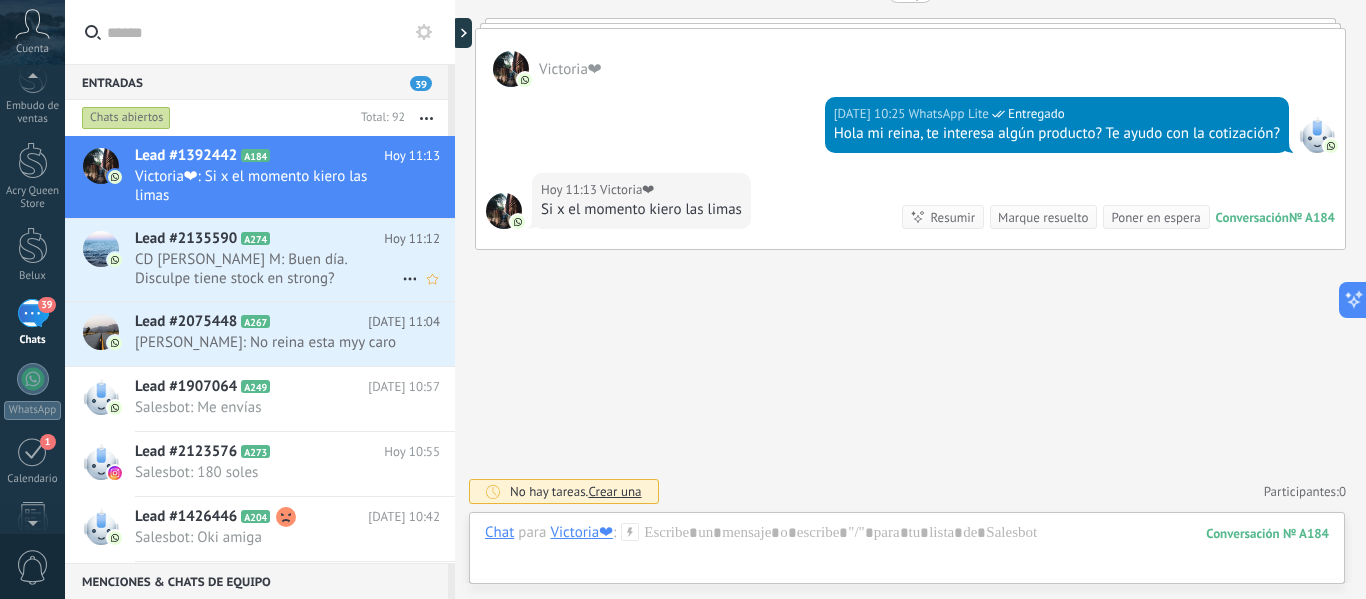 click on "CD Lesly Isabel Rojas M: Buen día. Disculpe tiene stock en strong?" at bounding box center [268, 269] 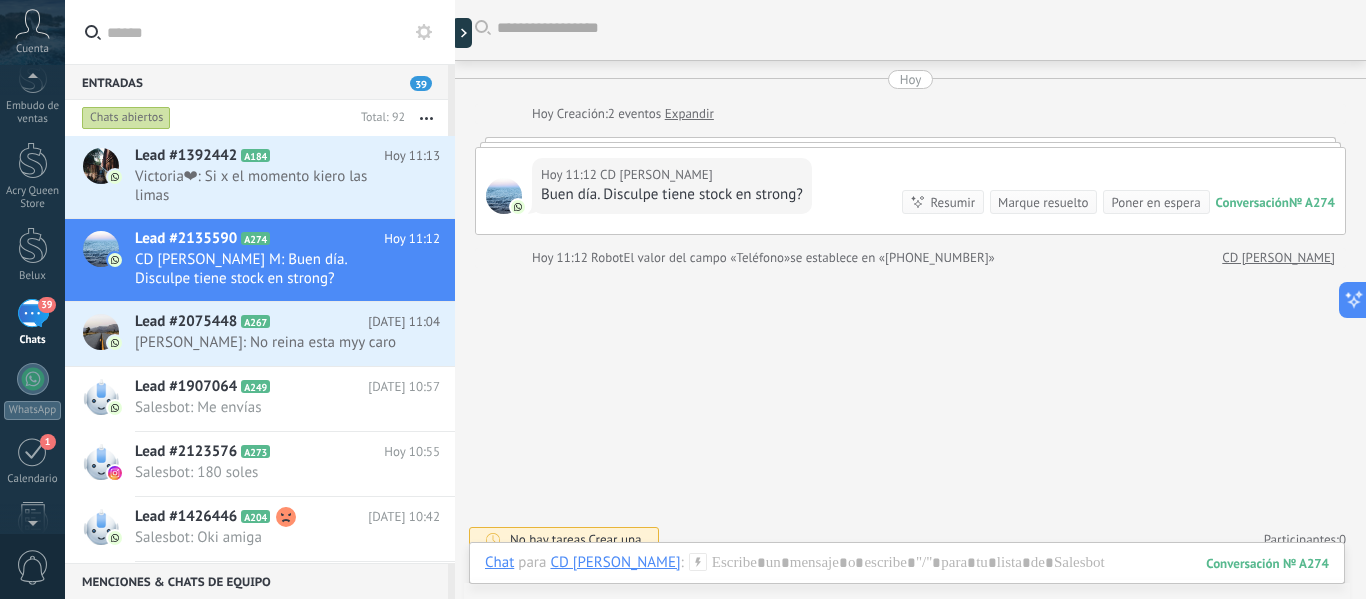 scroll, scrollTop: 0, scrollLeft: 0, axis: both 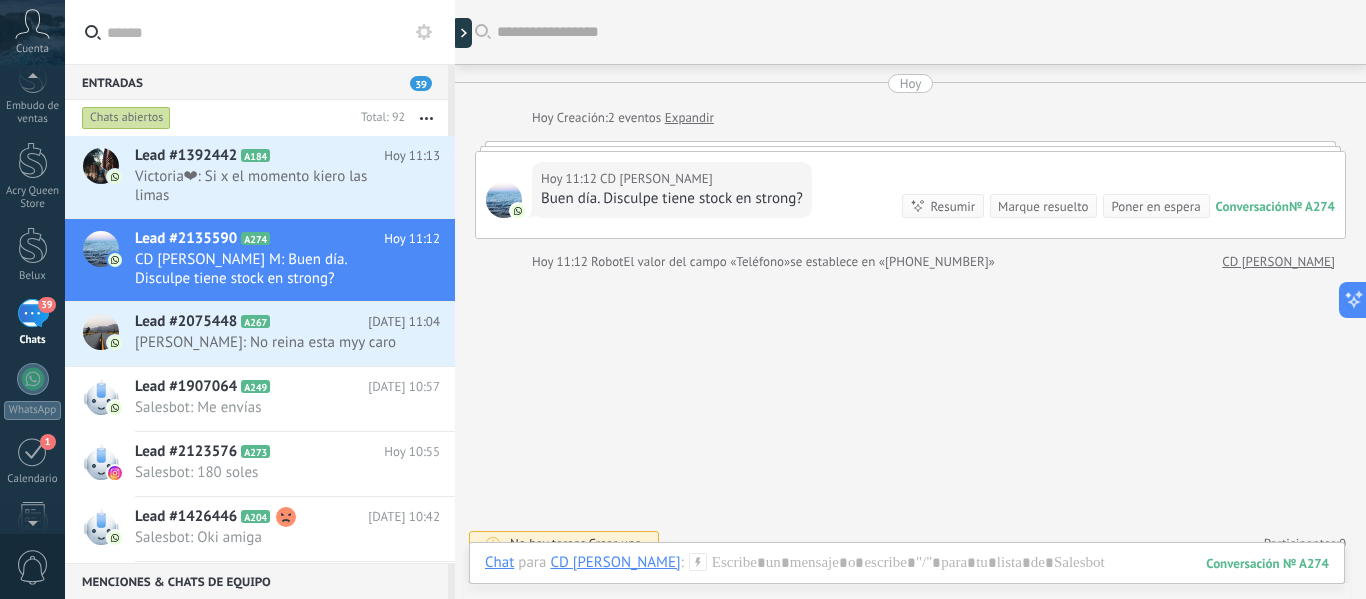 click on "Buscar Carga más Hoy Hoy Creación:  2  eventos   Expandir Hoy 11:12 CD Lesly Isabel Rojas M  Buen día. Disculpe tiene stock en strong? Conversación  № A274 Conversación № A274 Resumir Resumir Marque resuelto Poner en espera Hoy 11:12 CD Lesly Isabel Rojas M: Buen día. Disculpe tiene stock en strong? Conversación № A274 Hoy 11:12 Robot  El valor del campo «Teléfono»  se establece en «+51918309579» CD Lesly Isabel Rojas M No hay tareas.  Crear una Participantes:  0 Agregar usuario Bots:  0" at bounding box center [910, 310] 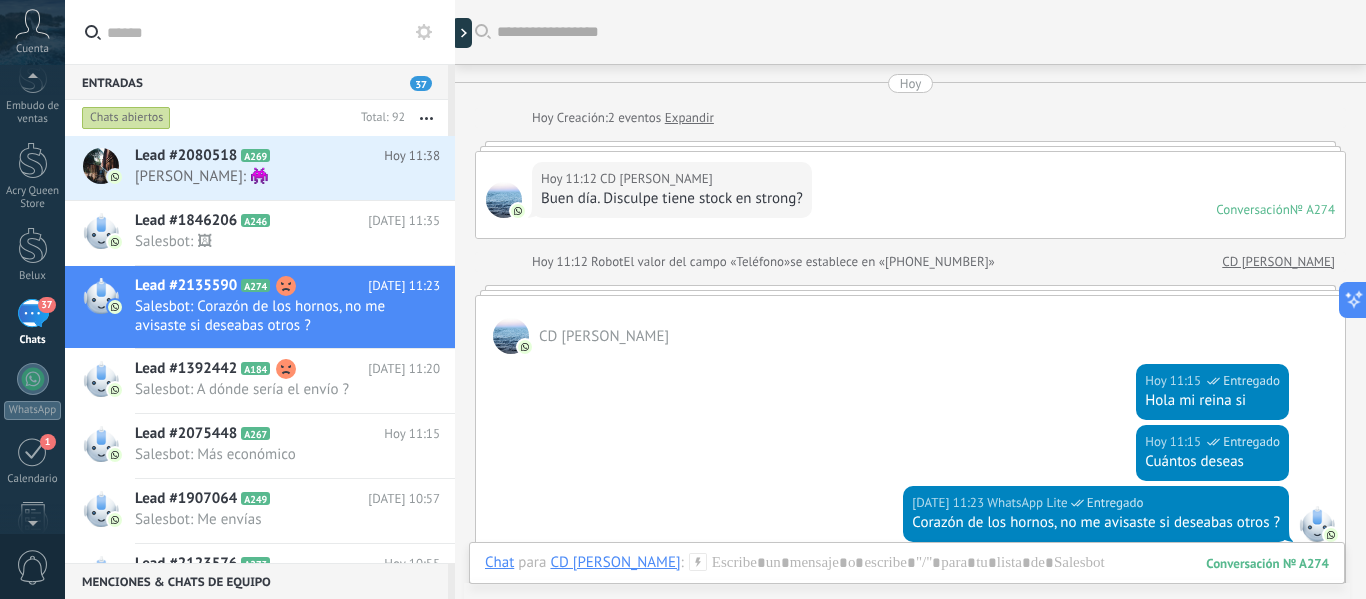scroll, scrollTop: 350, scrollLeft: 0, axis: vertical 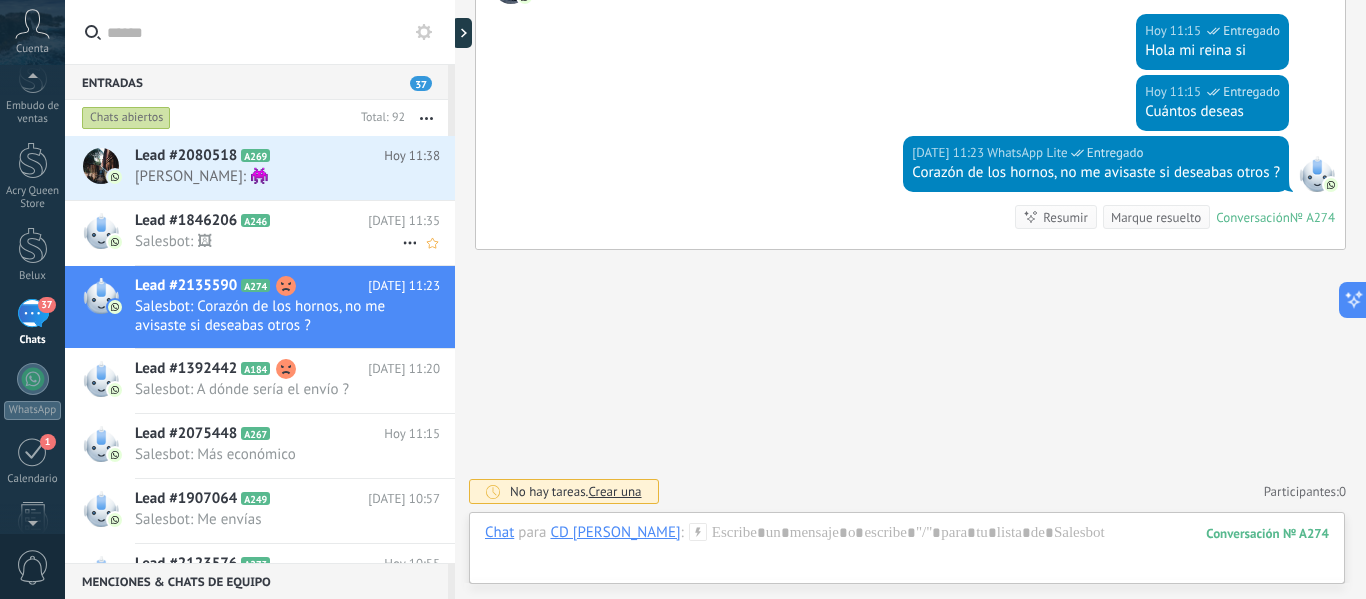 click on "Salesbot: 🖼" at bounding box center (268, 241) 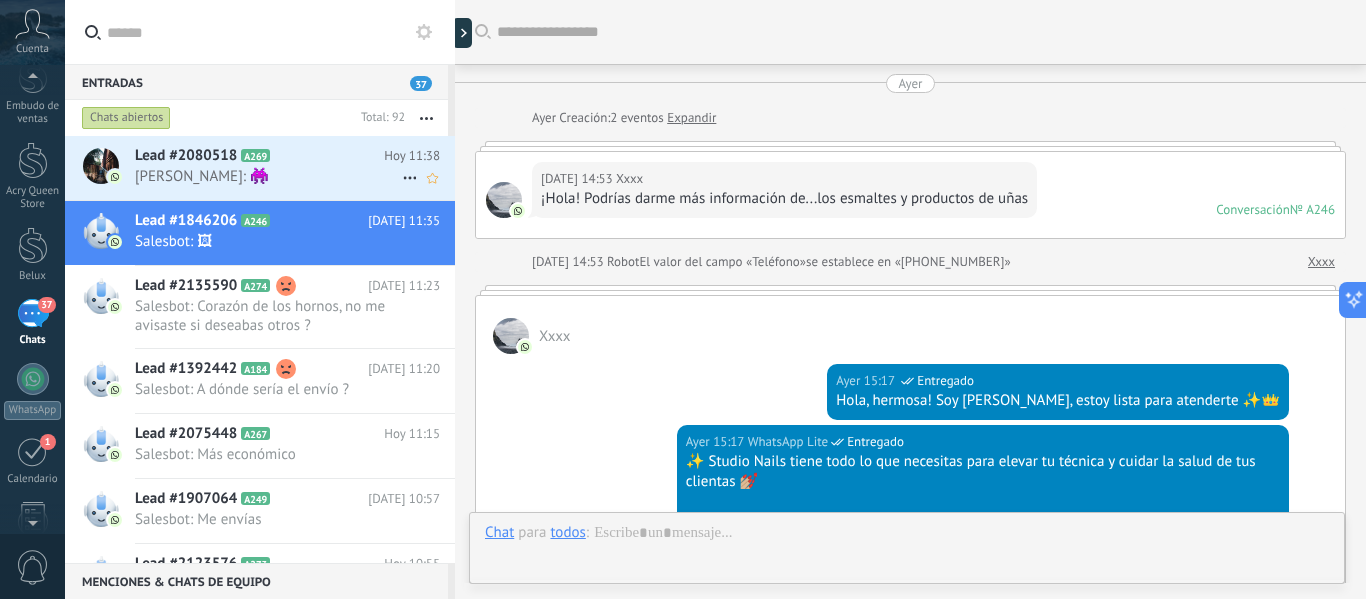 scroll, scrollTop: 2001, scrollLeft: 0, axis: vertical 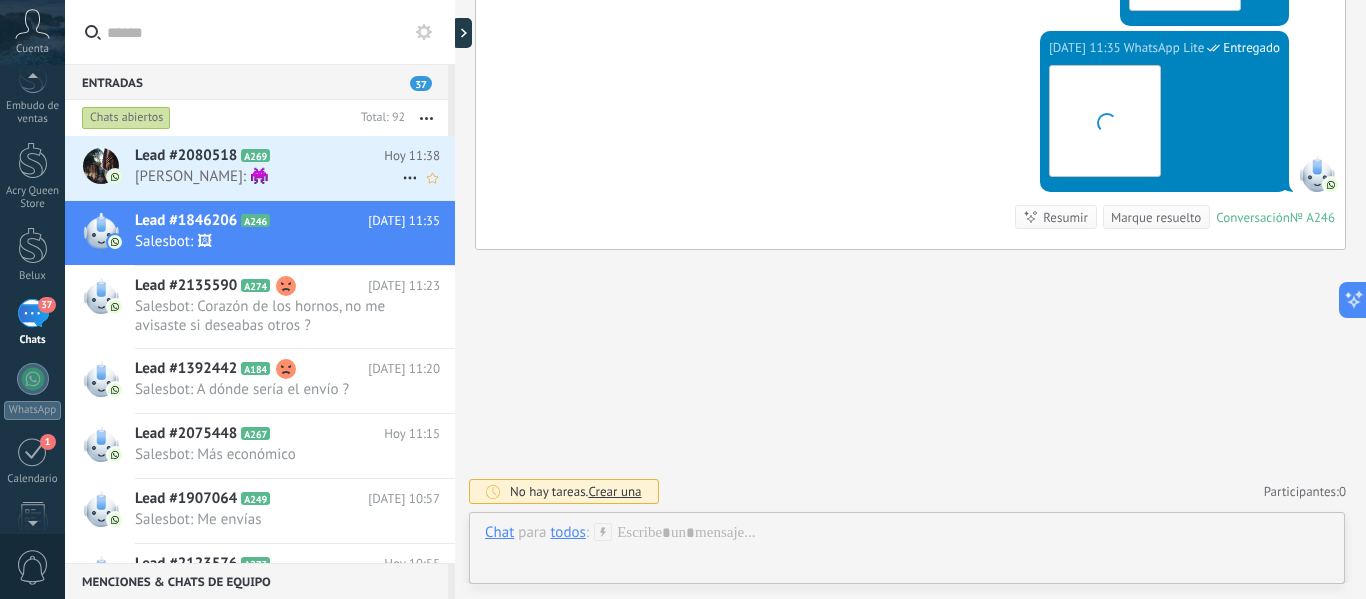 click on "Fiorella: 👾" at bounding box center (268, 176) 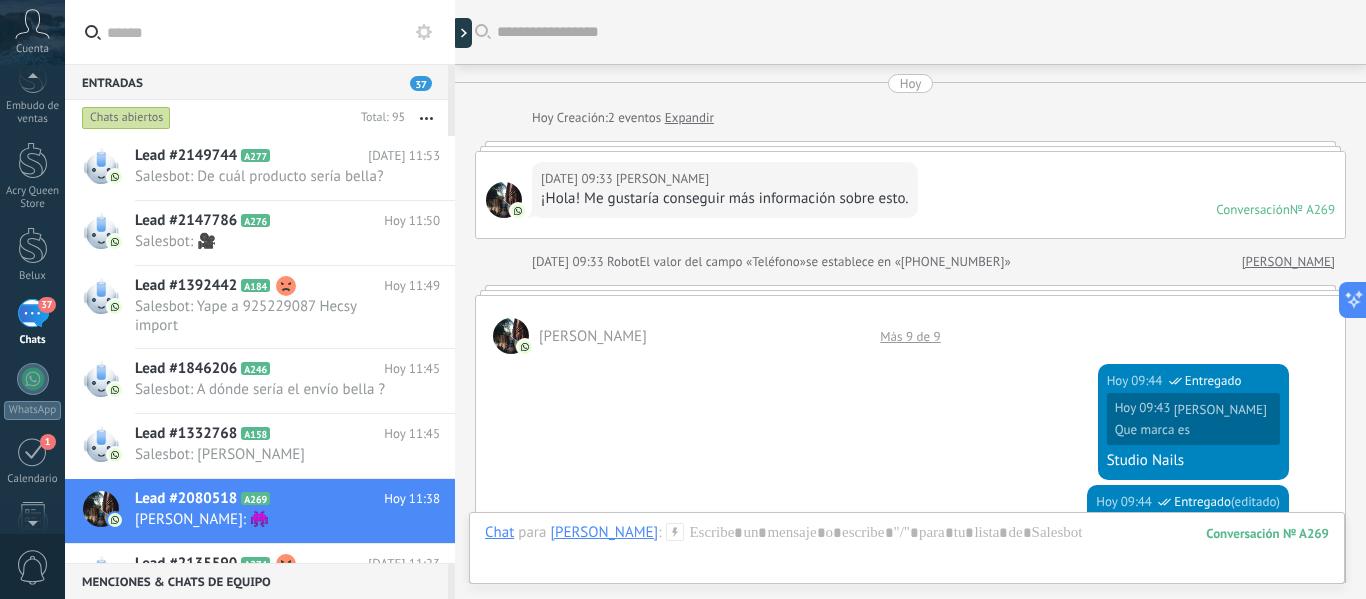 scroll, scrollTop: 1131, scrollLeft: 0, axis: vertical 